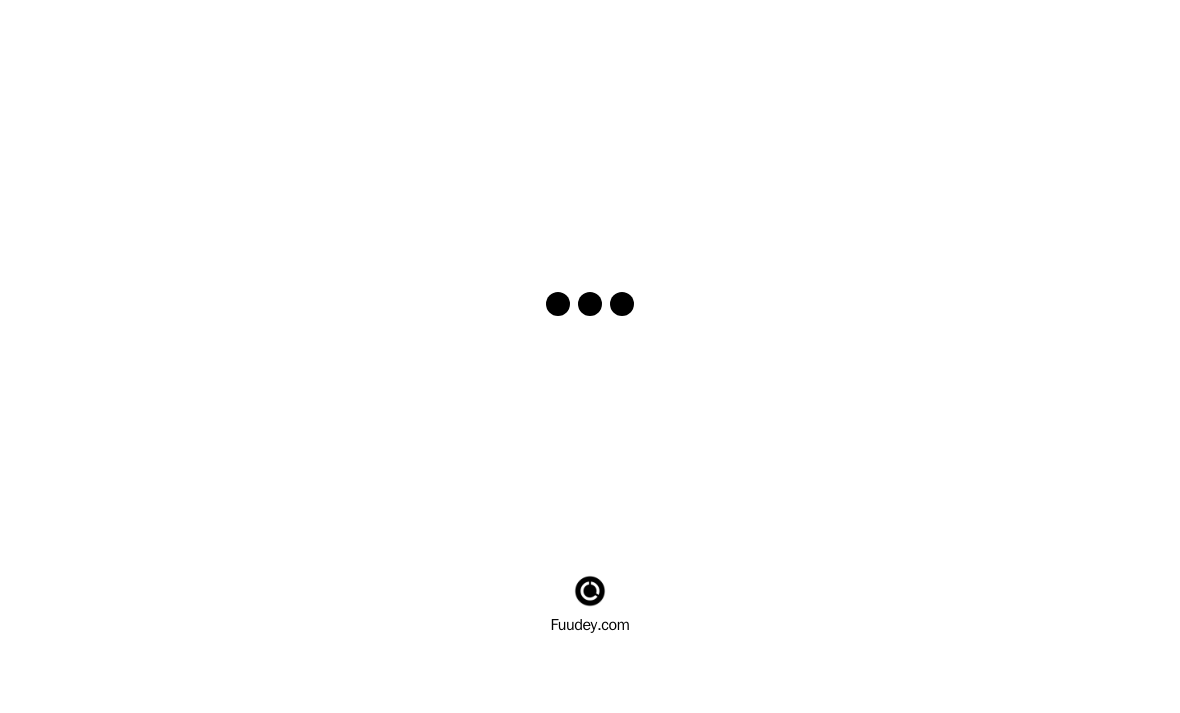 scroll, scrollTop: 0, scrollLeft: 0, axis: both 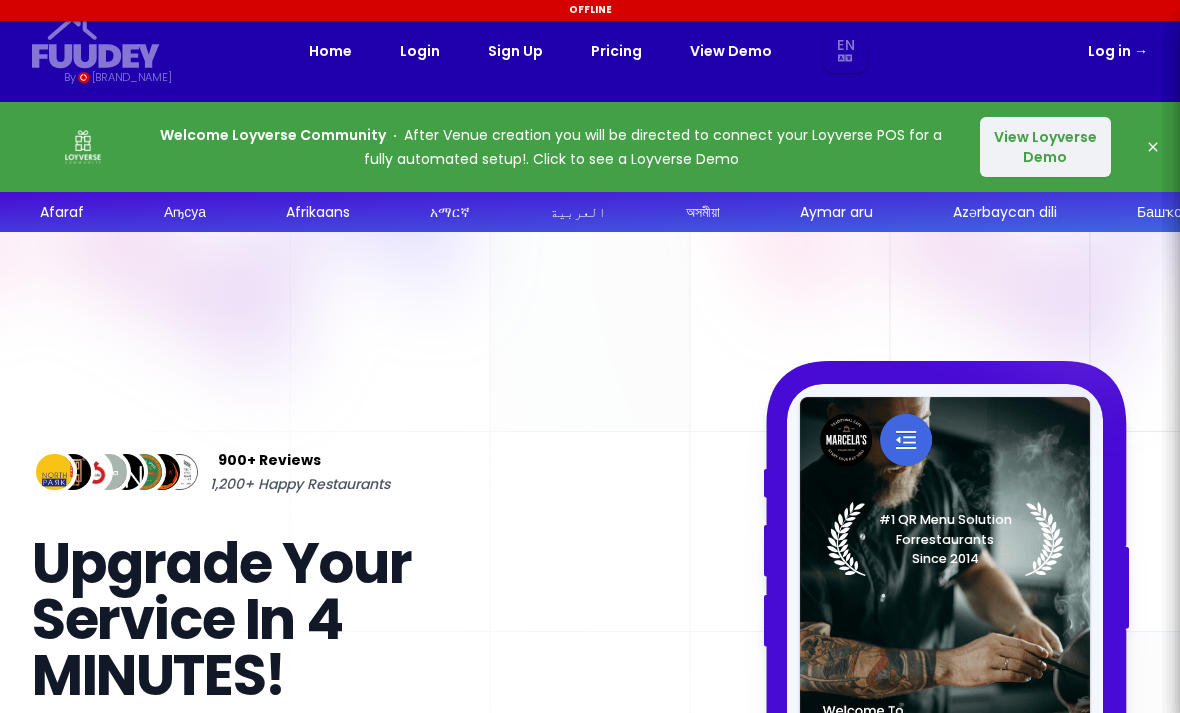 select on "en" 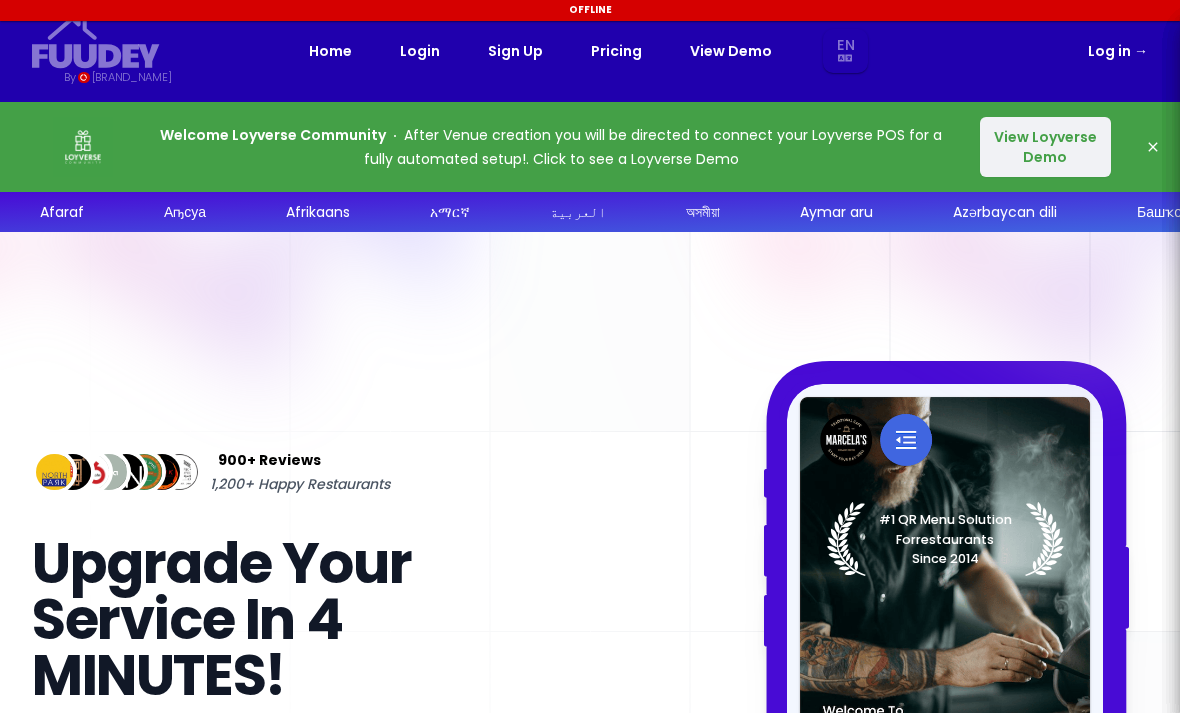 select on "en" 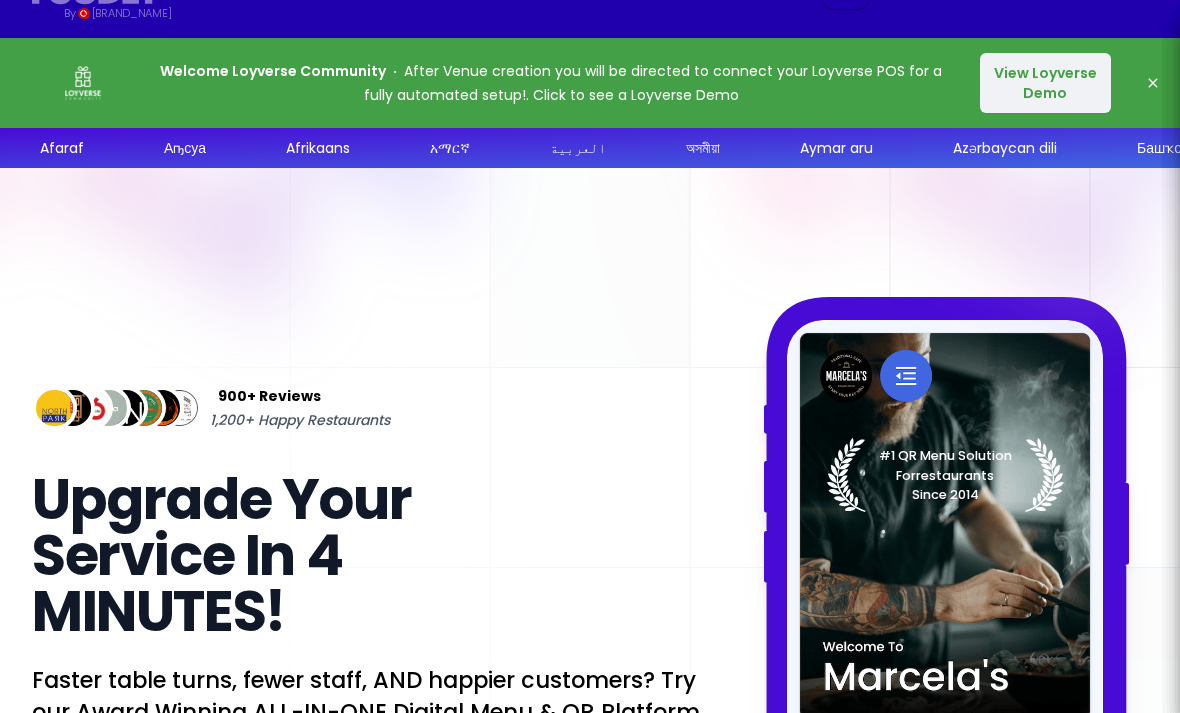 select on "en" 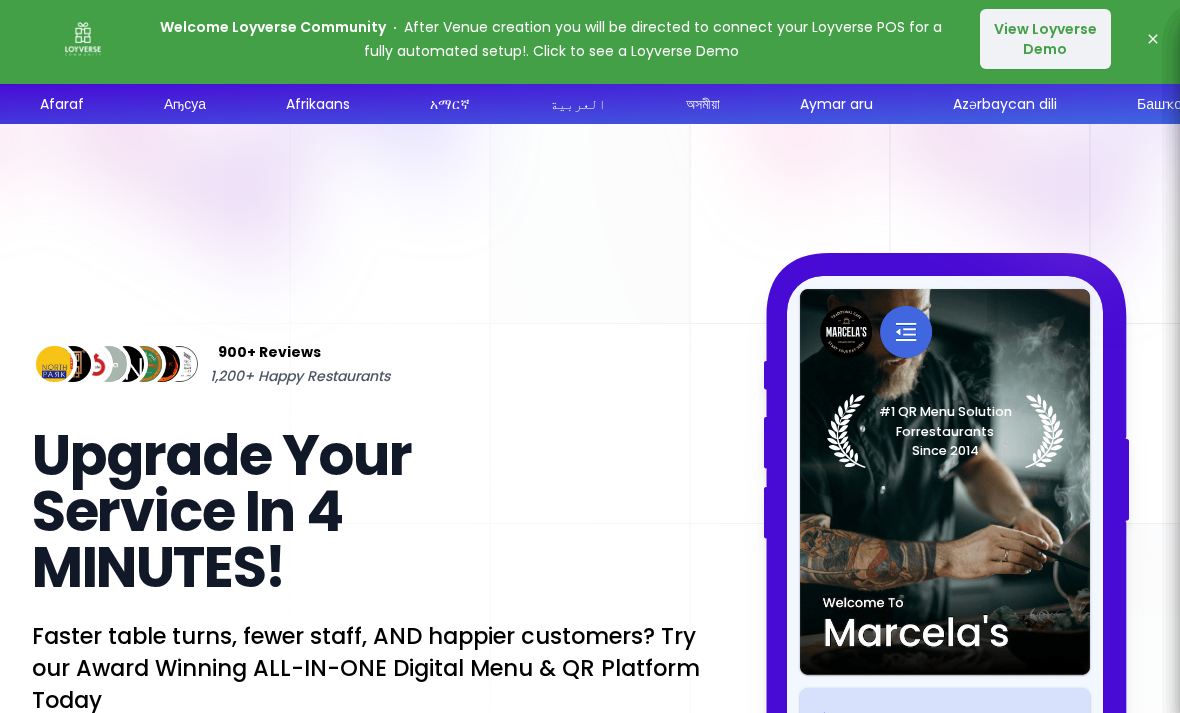 select on "en" 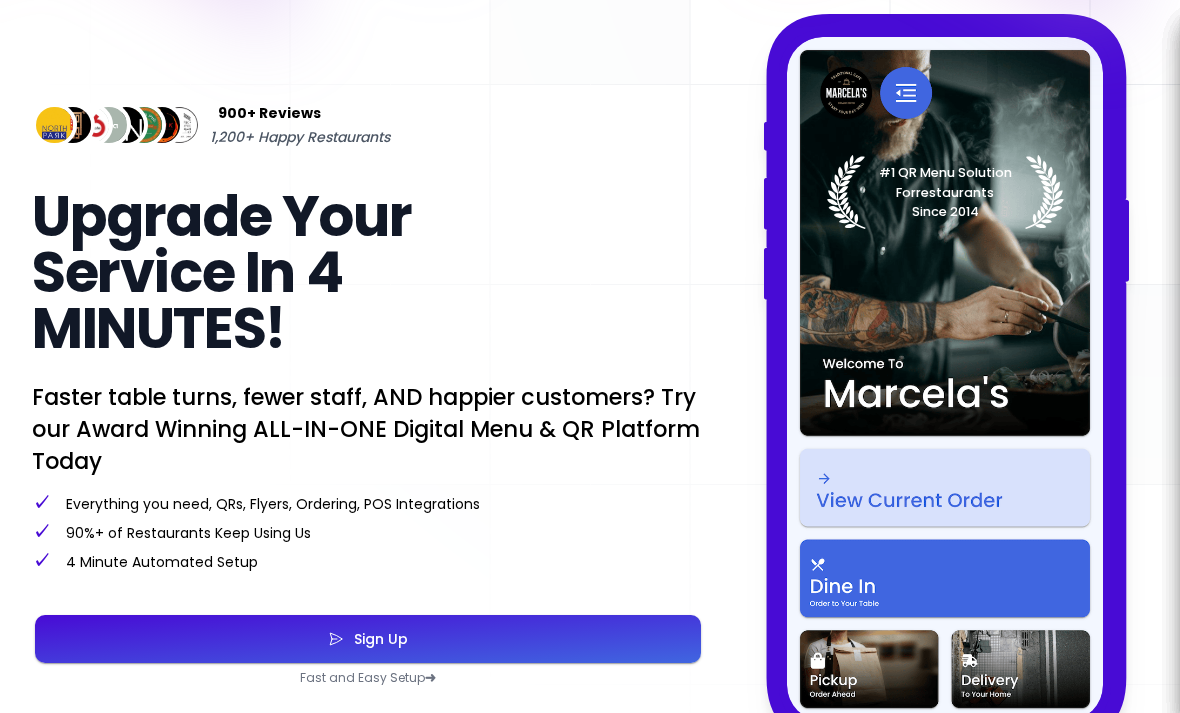 select on "en" 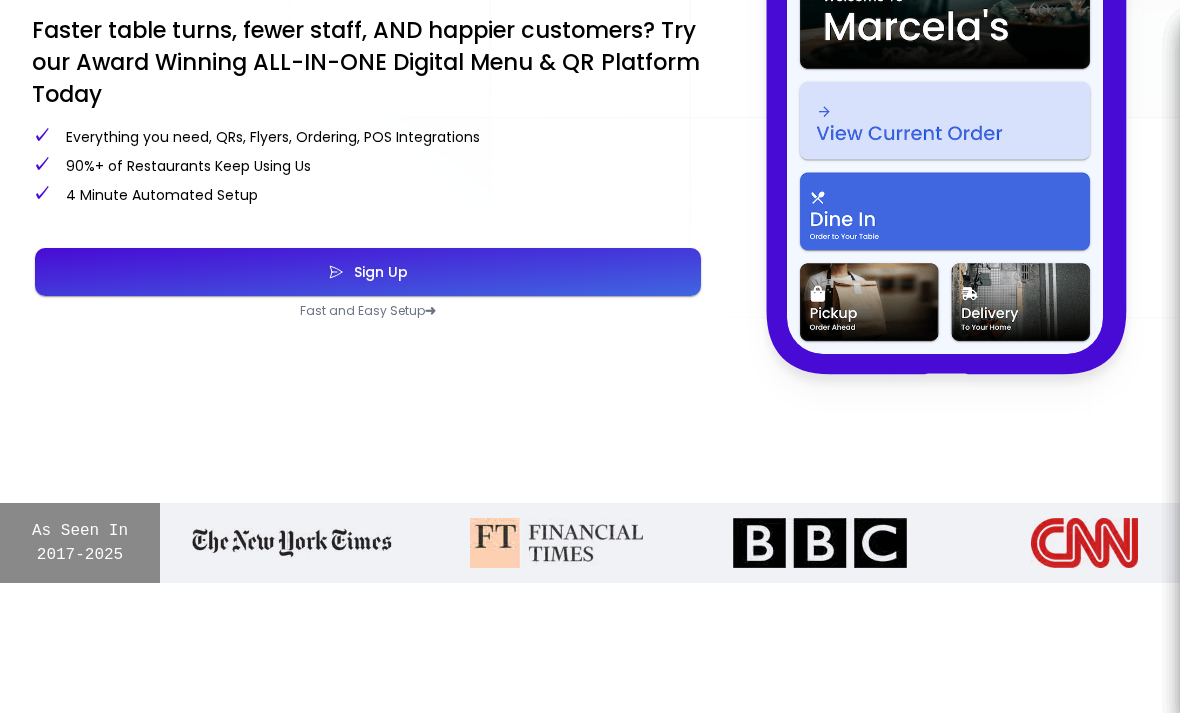 select on "en" 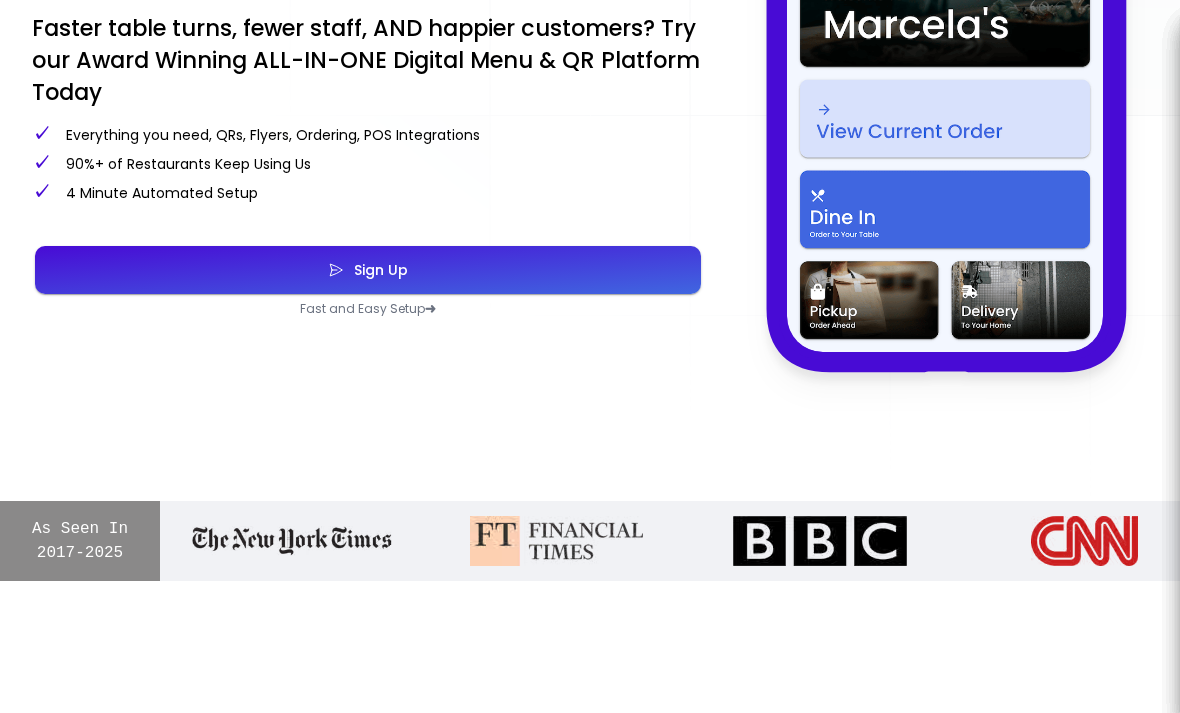 click on "Sign Up" at bounding box center (368, 270) 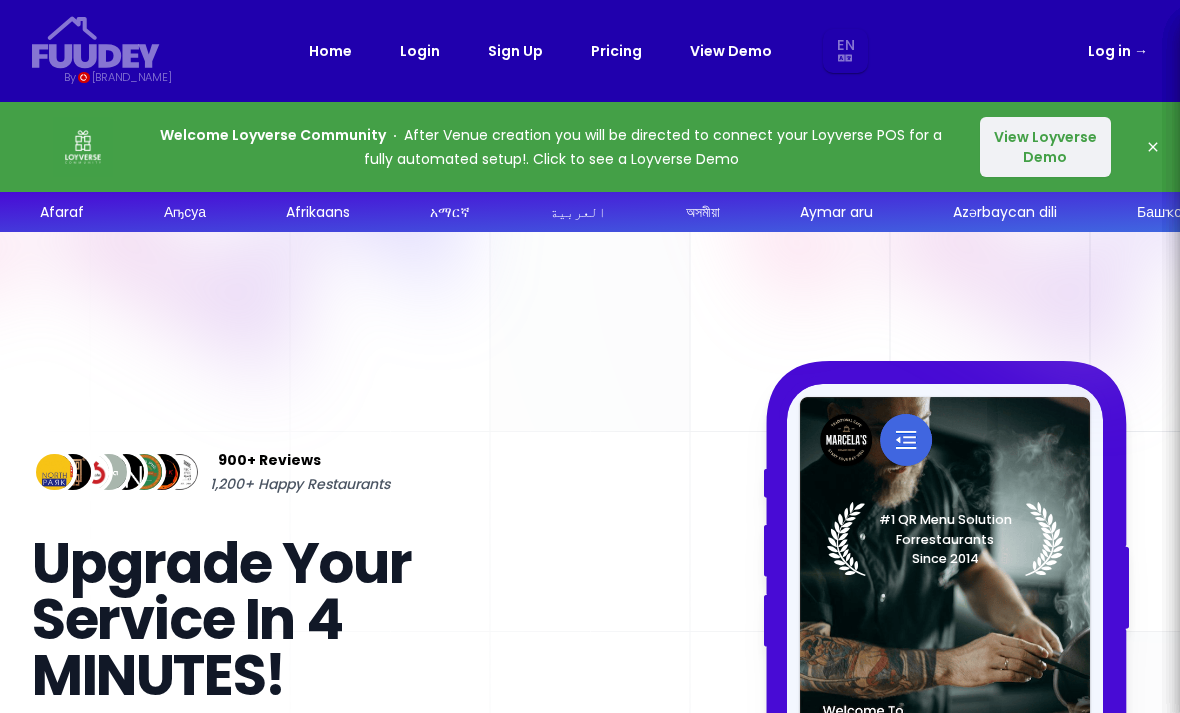 select on "en" 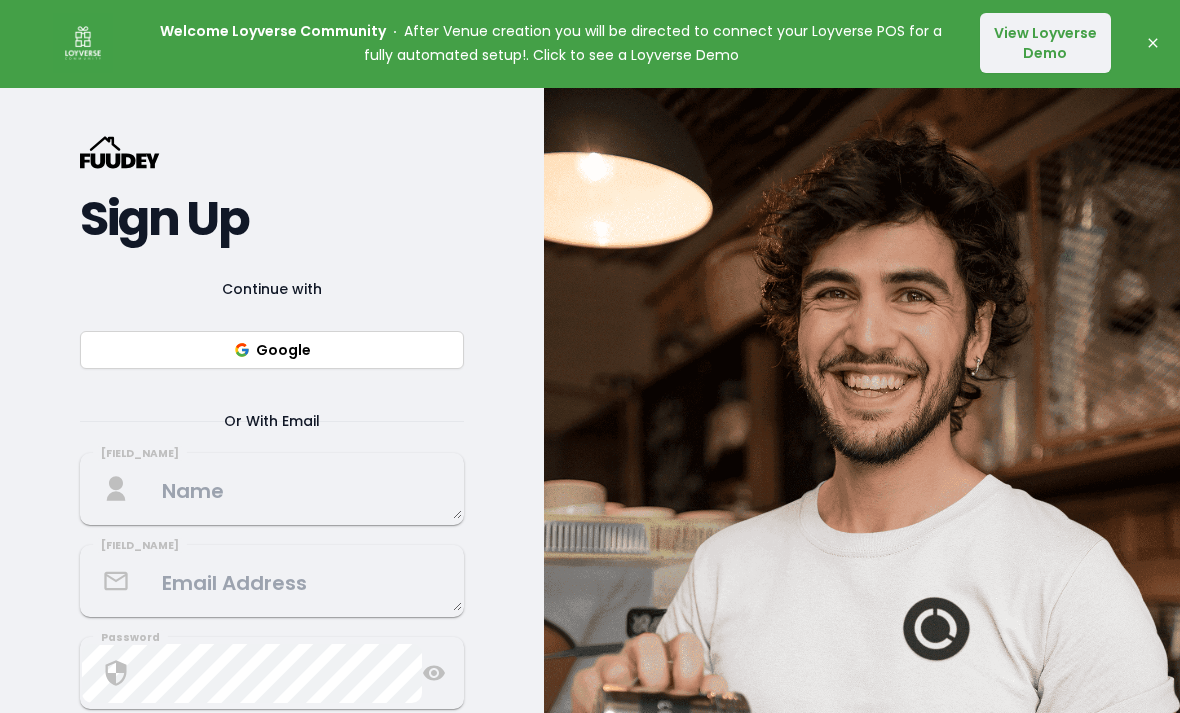 select on "en" 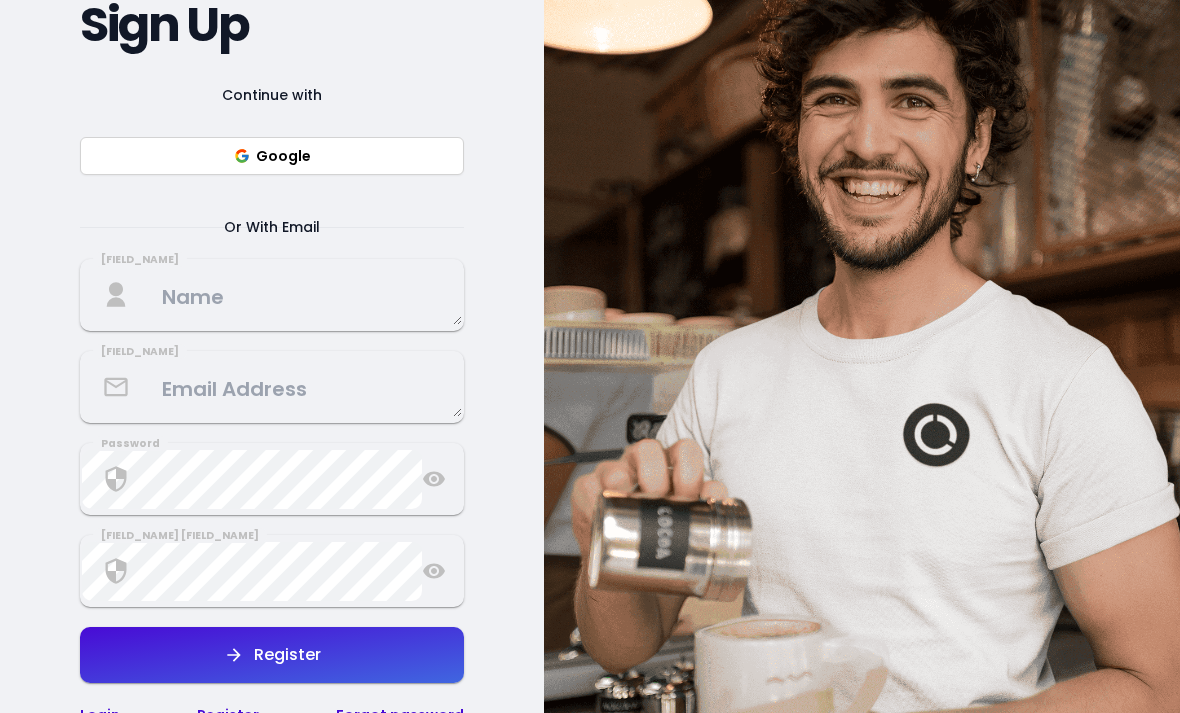 scroll, scrollTop: 303, scrollLeft: 0, axis: vertical 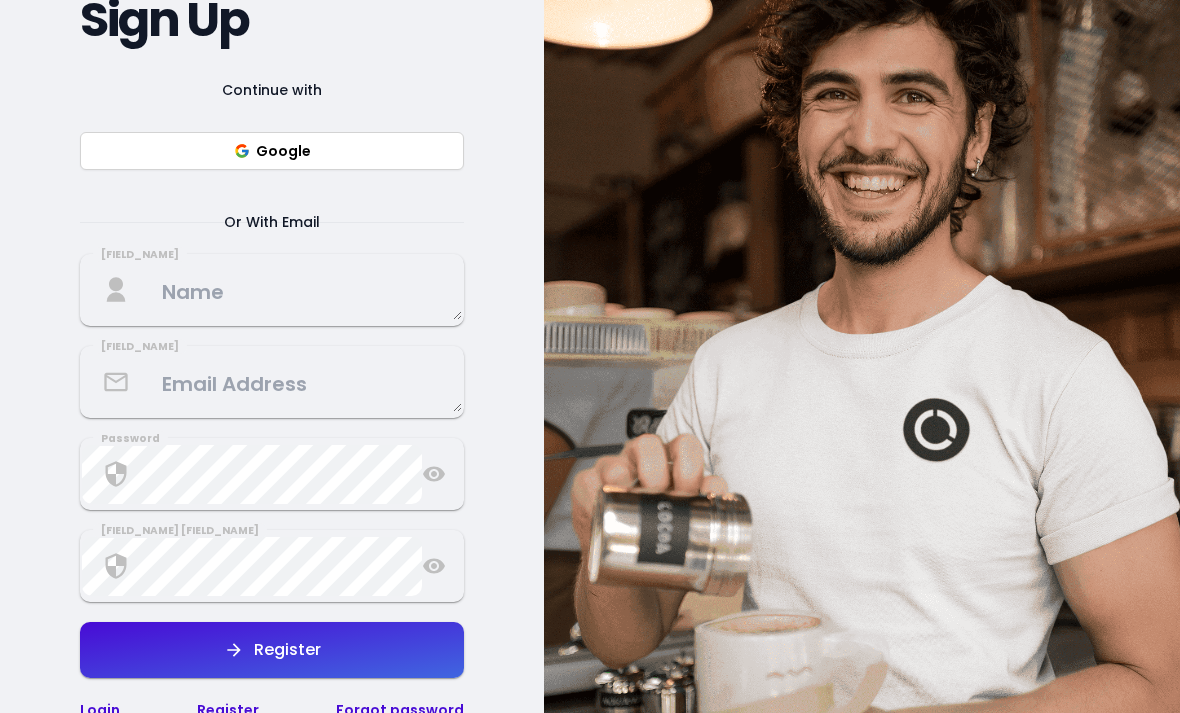 click on "Google" at bounding box center (272, 151) 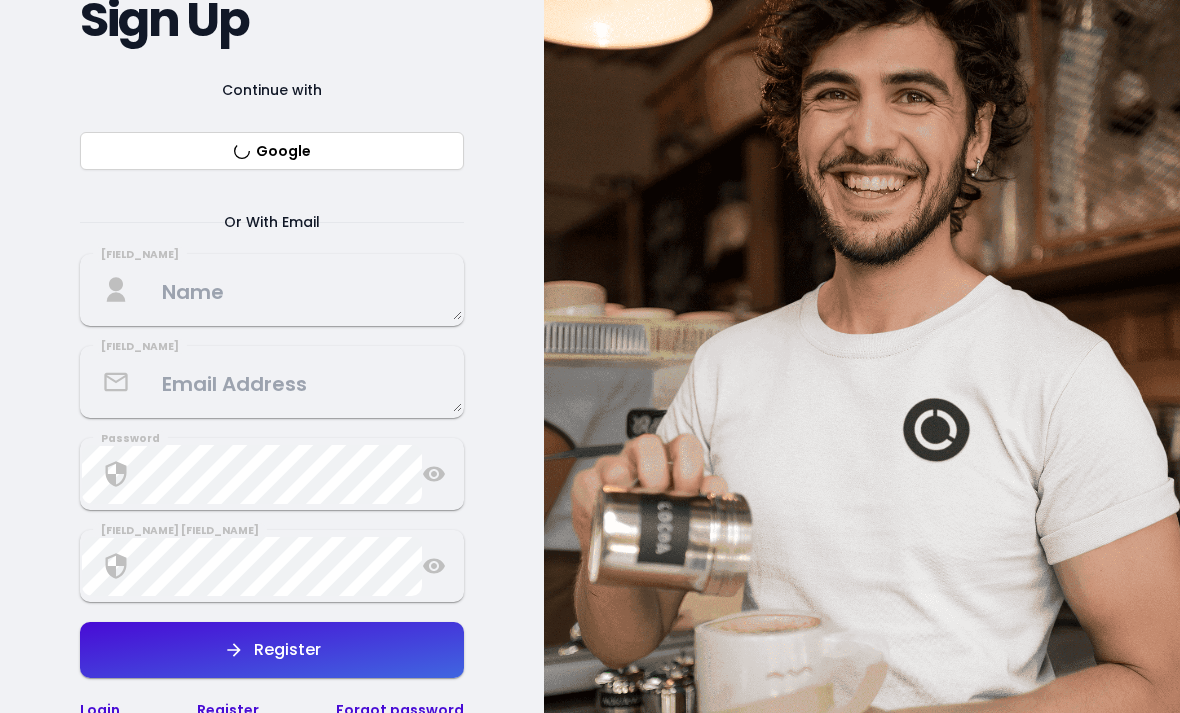 select on "en" 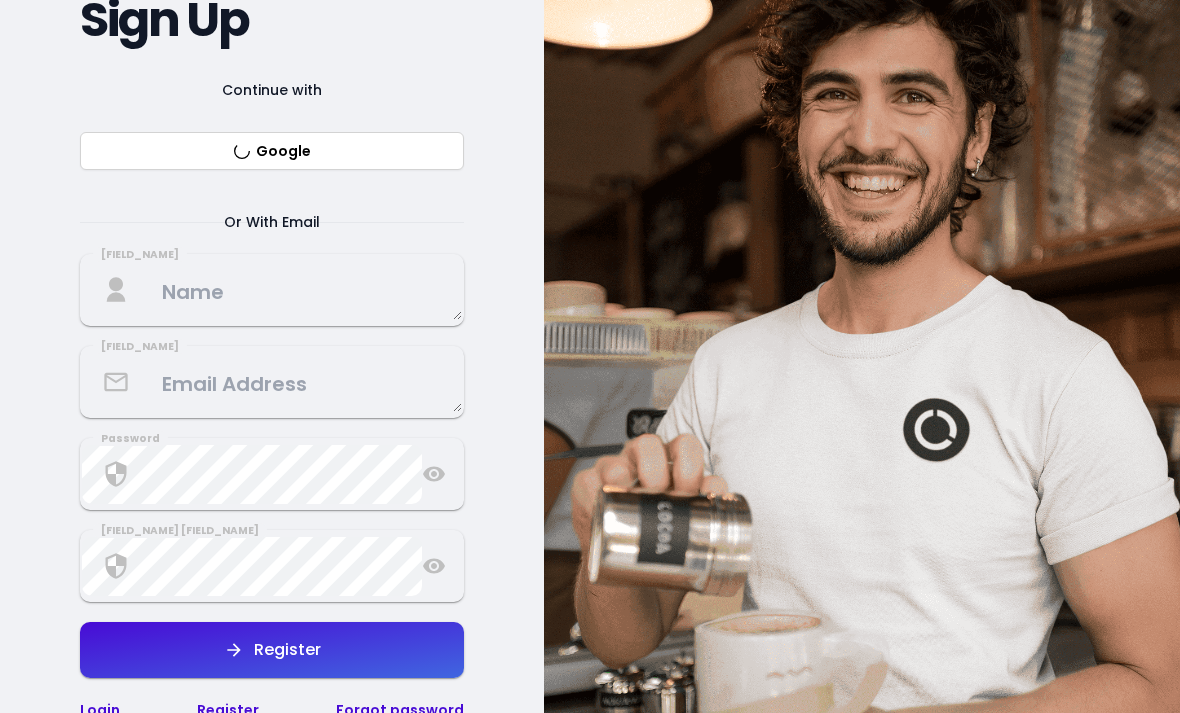 select on "en" 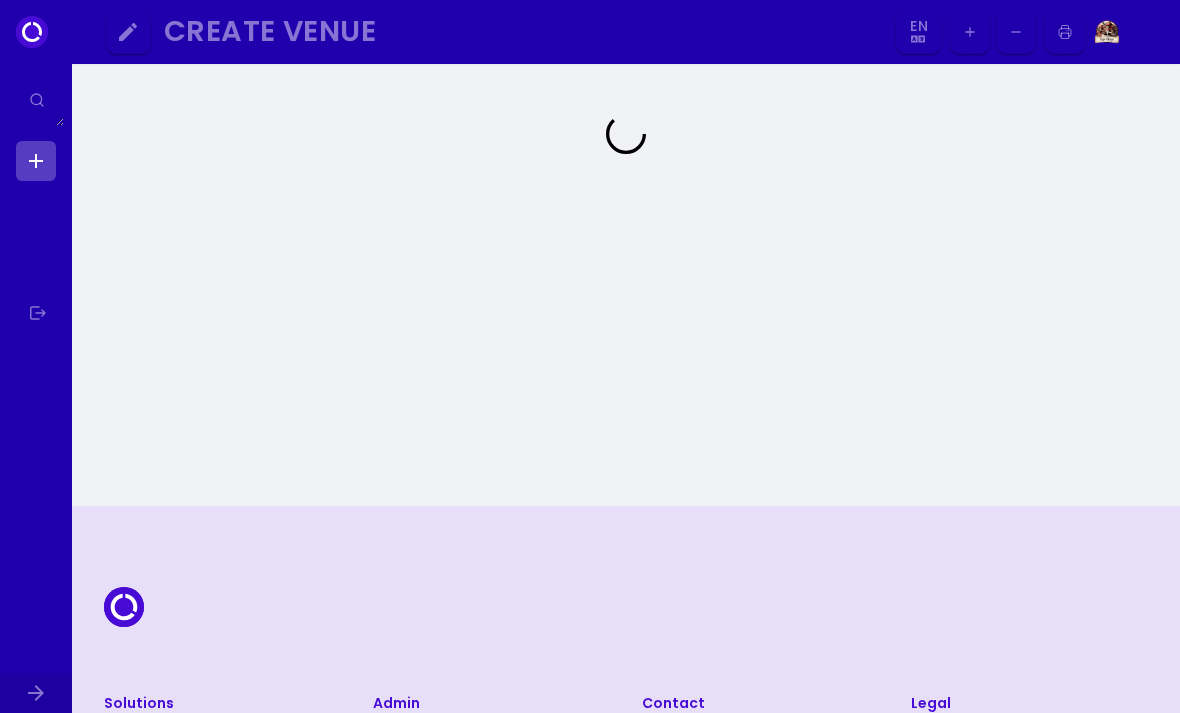 scroll, scrollTop: 0, scrollLeft: 0, axis: both 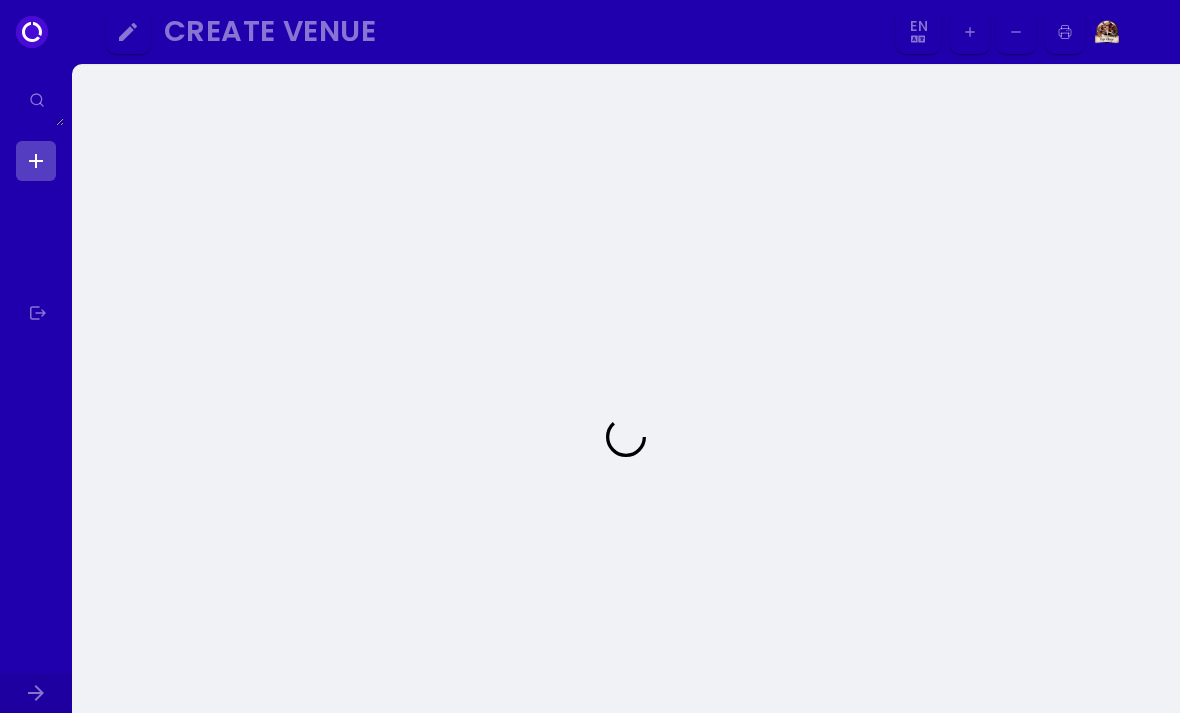 select on "en" 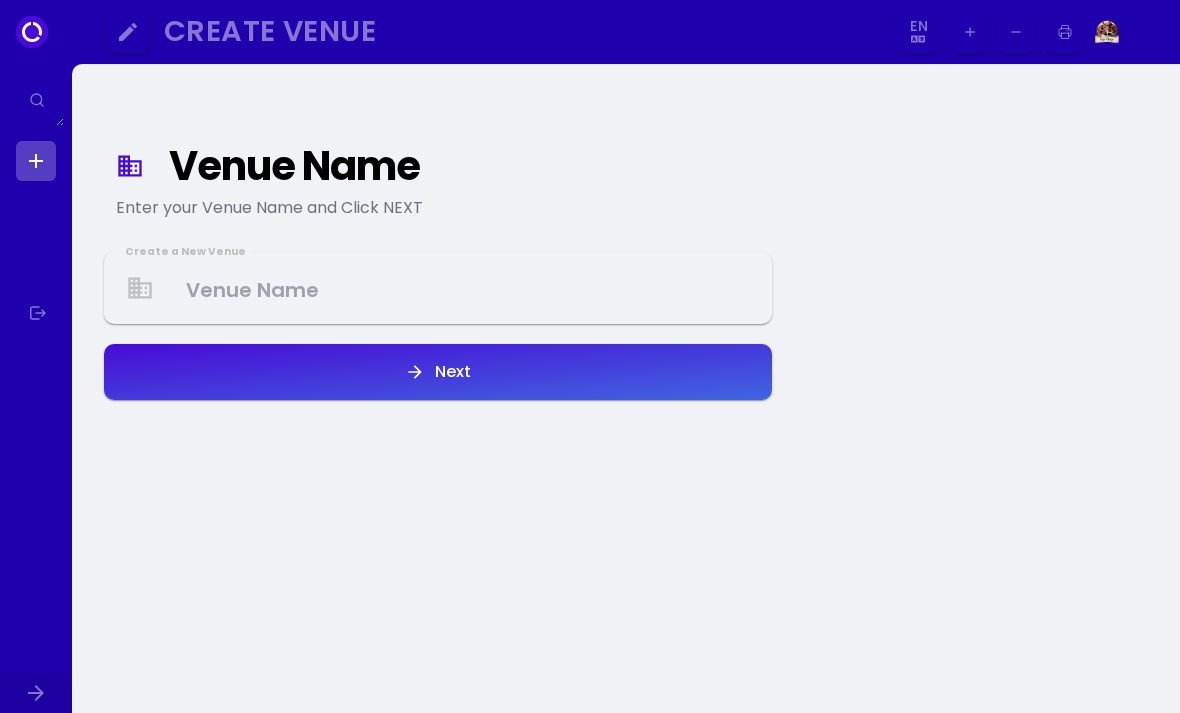 click at bounding box center [438, 288] 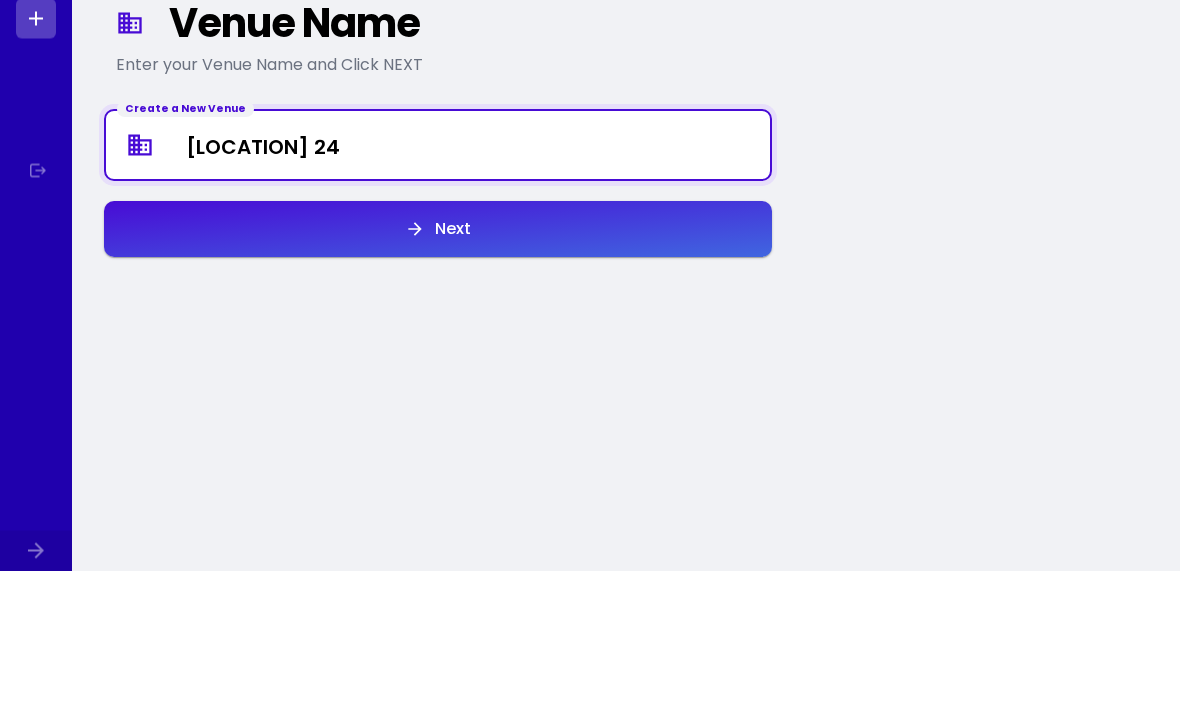 type on "[LOCATION] 24" 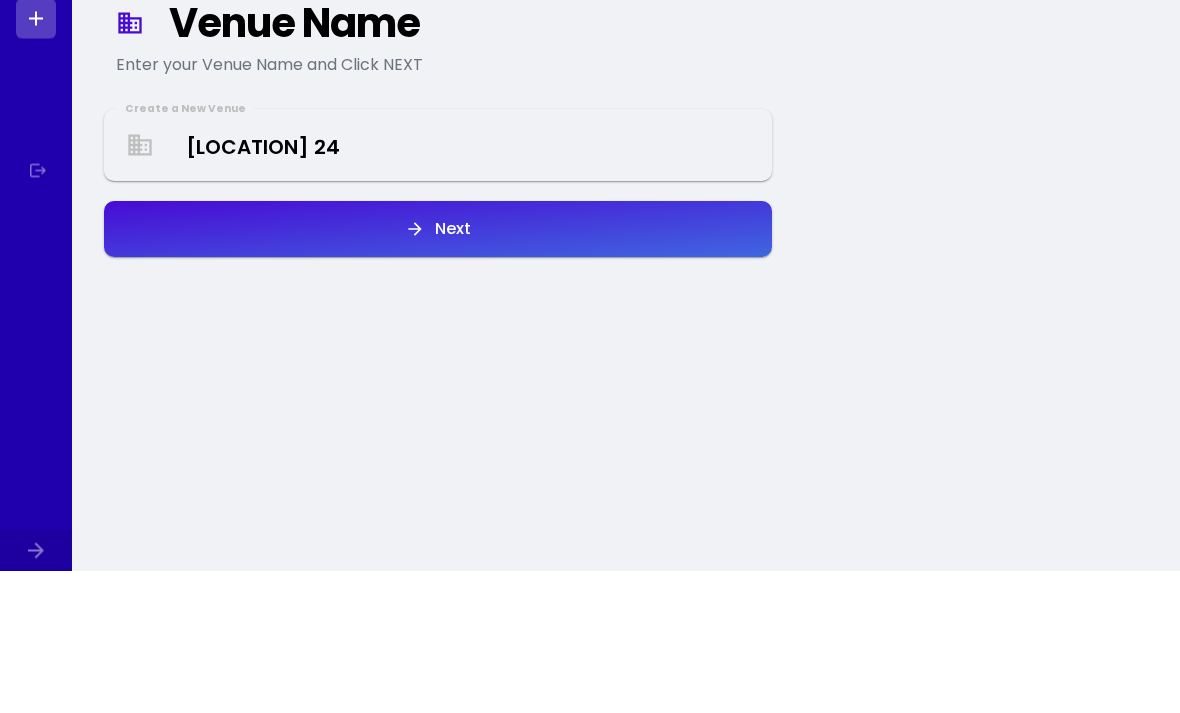 scroll, scrollTop: 143, scrollLeft: 0, axis: vertical 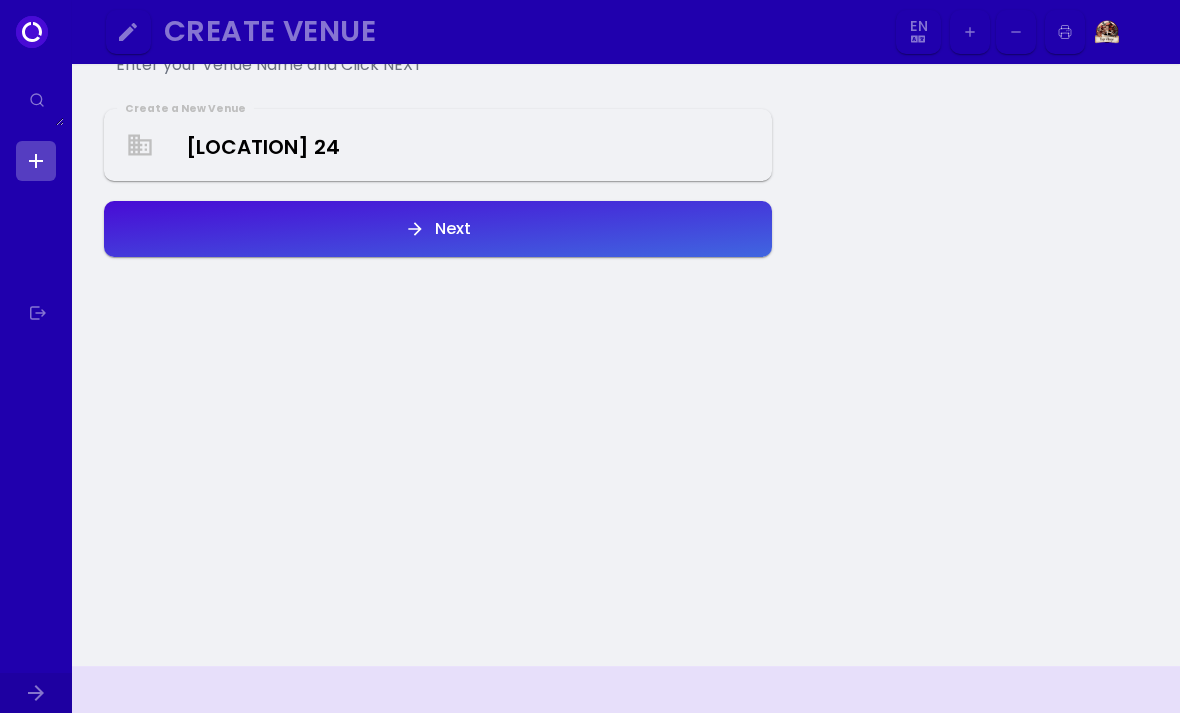 click on "Next" at bounding box center (438, 229) 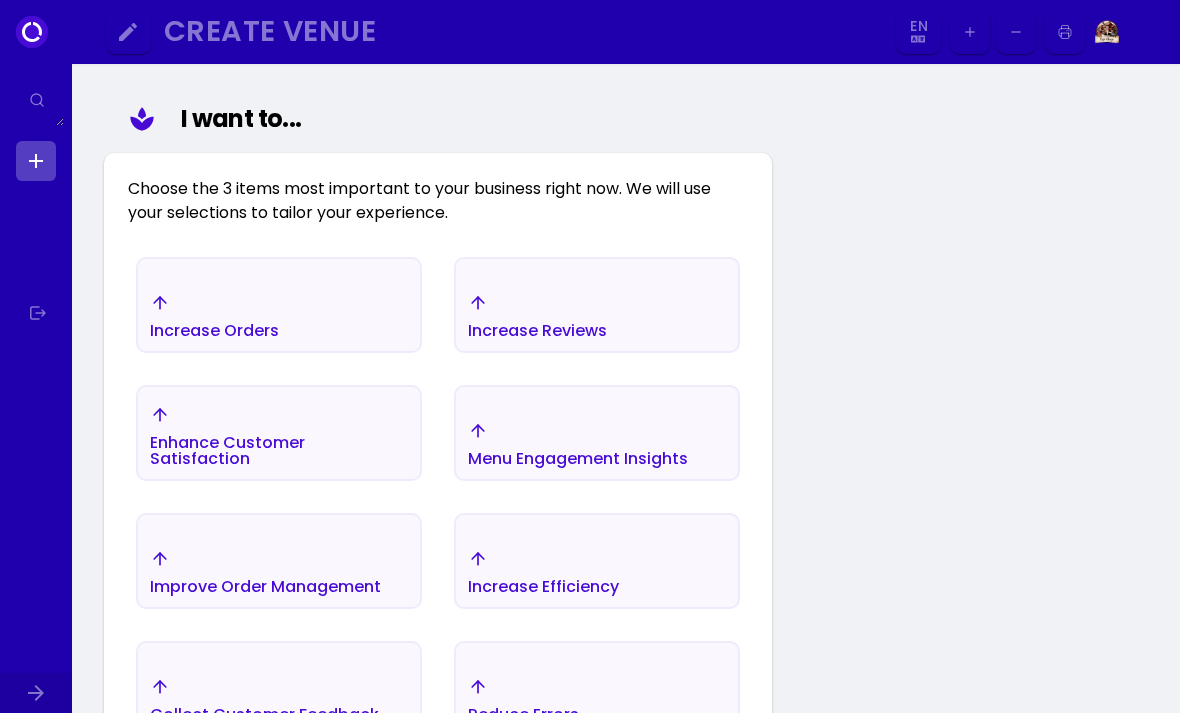 select on "en" 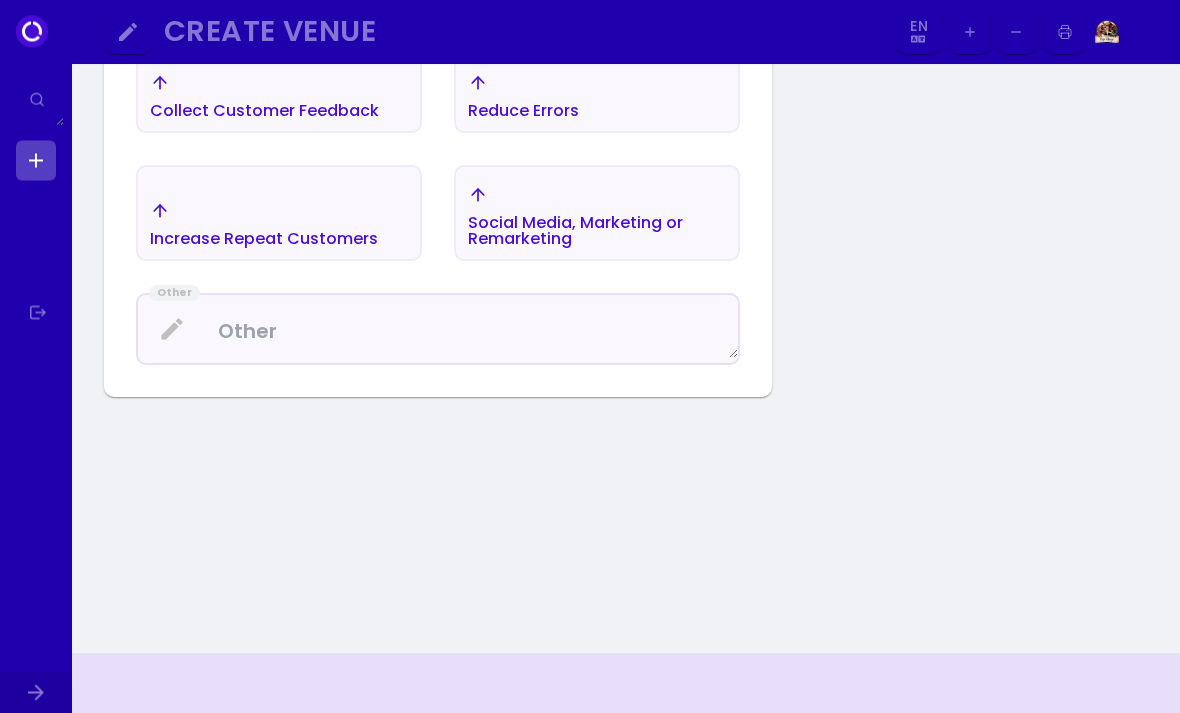 scroll, scrollTop: 829, scrollLeft: 0, axis: vertical 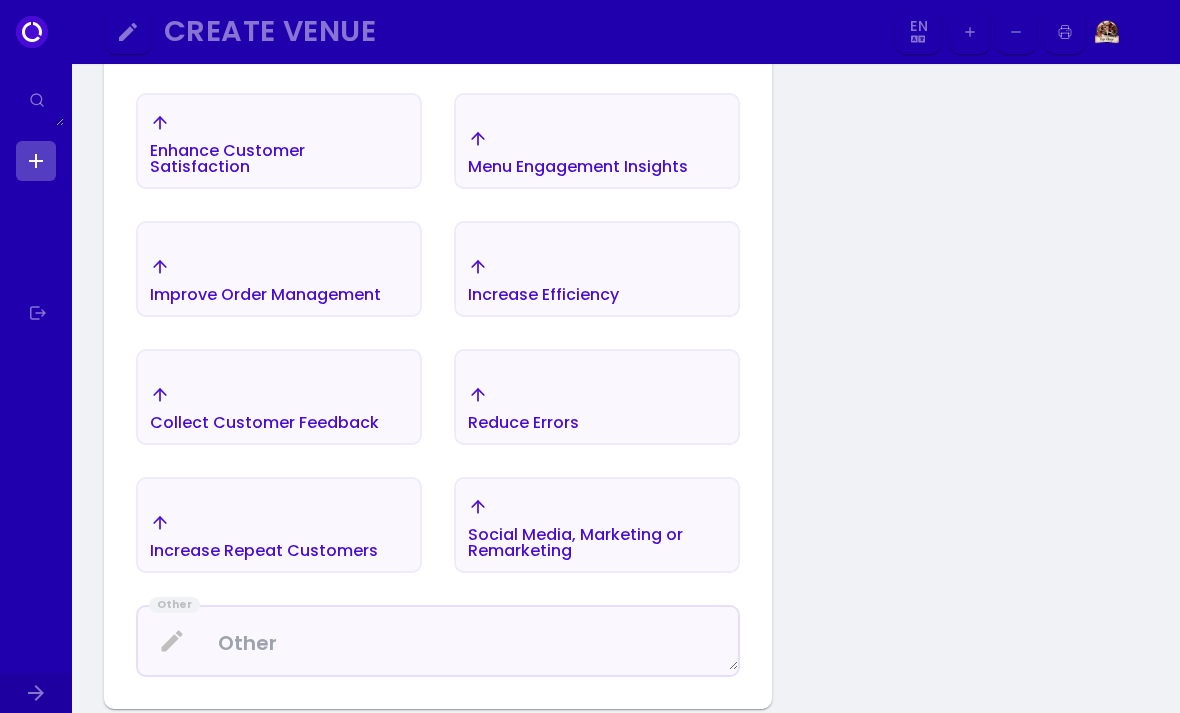 select on "en" 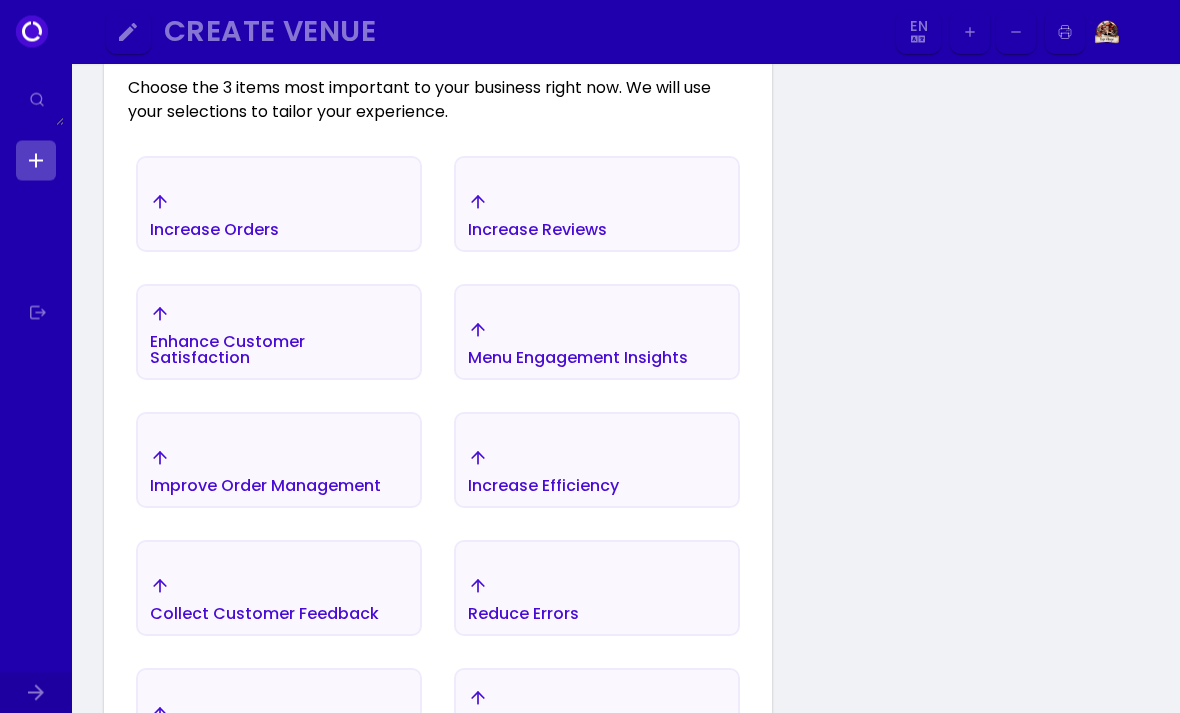 scroll, scrollTop: 338, scrollLeft: 0, axis: vertical 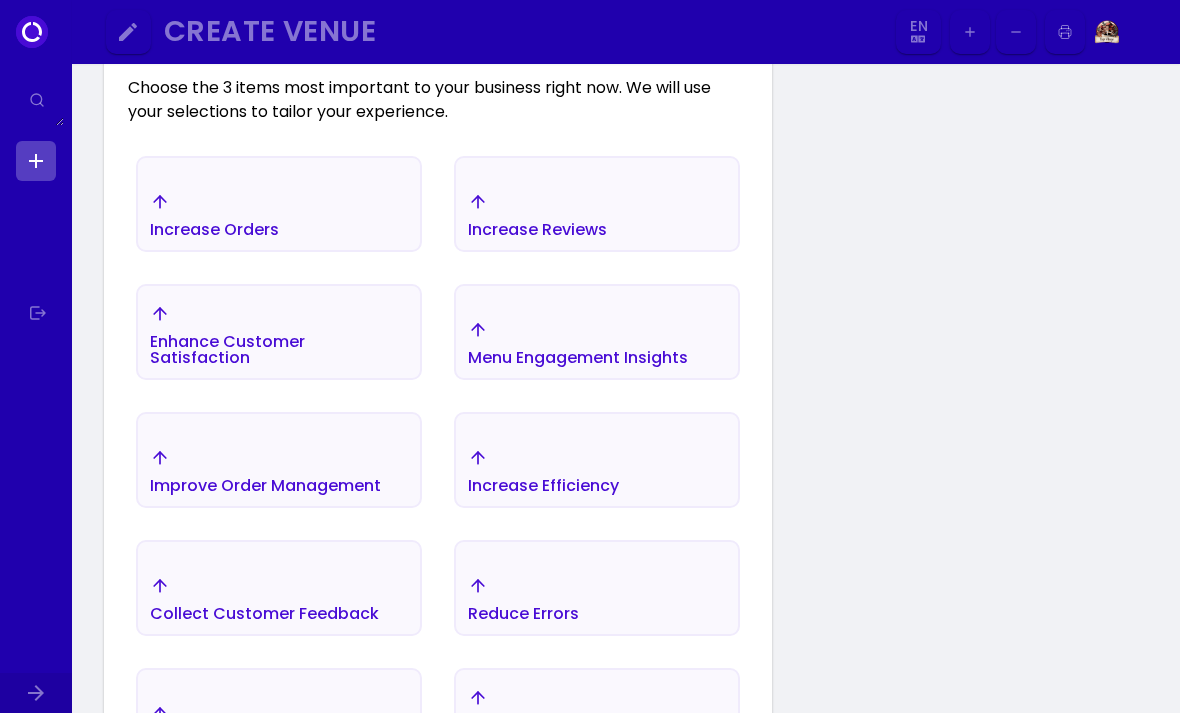 click on "Increase Orders" at bounding box center (279, 215) 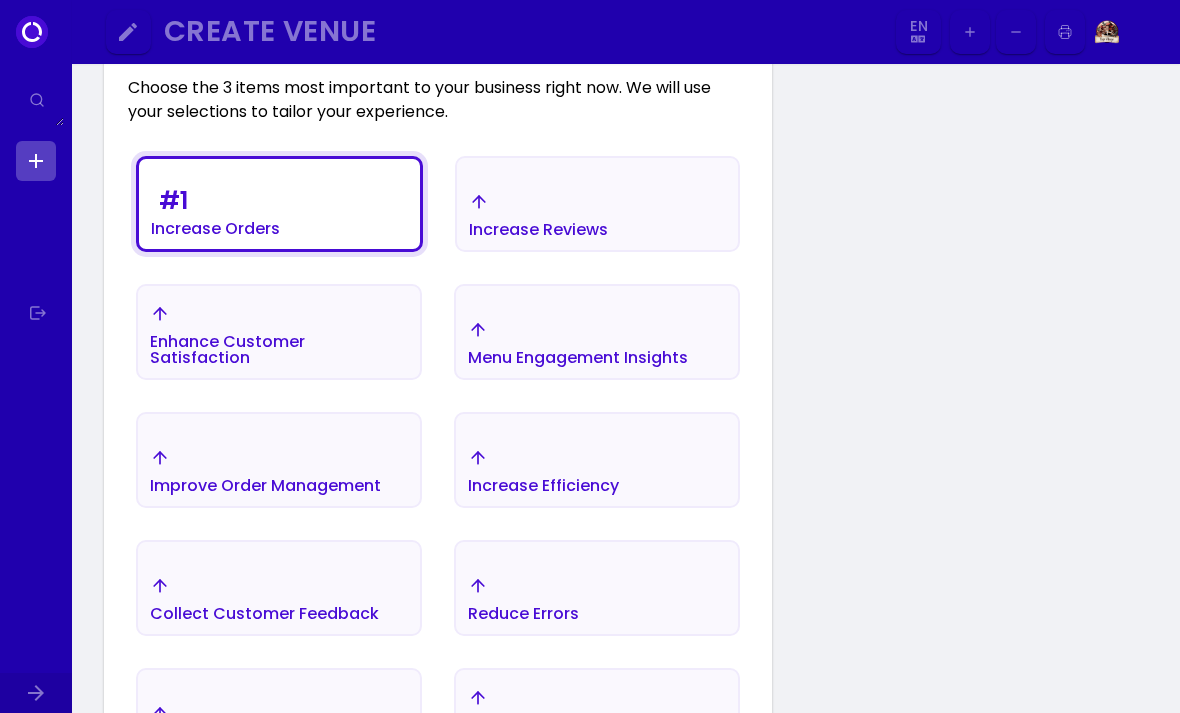 click on "Venue Name Enter your Venue Name and Click NEXT I want to... Choose the 3 items most important to your business right now. We will use your selections to tailor your experience. # 1 Increase Orders Increase Reviews Enhance Customer Satisfaction Menu Engagement Insights Improve Order Management Increase Efficiency Collect Customer Feedback Reduce Errors Increase Repeat Customers Social Media, Marketing or Remarketing Other" at bounding box center [626, 441] 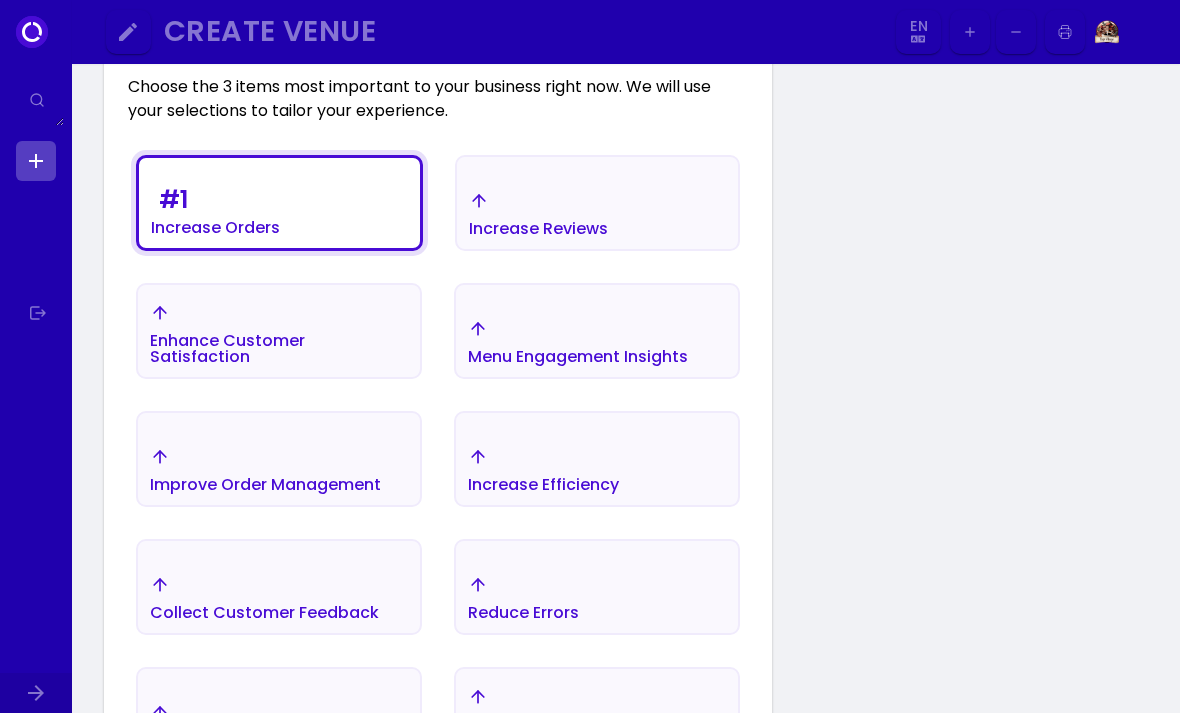 scroll, scrollTop: 333, scrollLeft: 0, axis: vertical 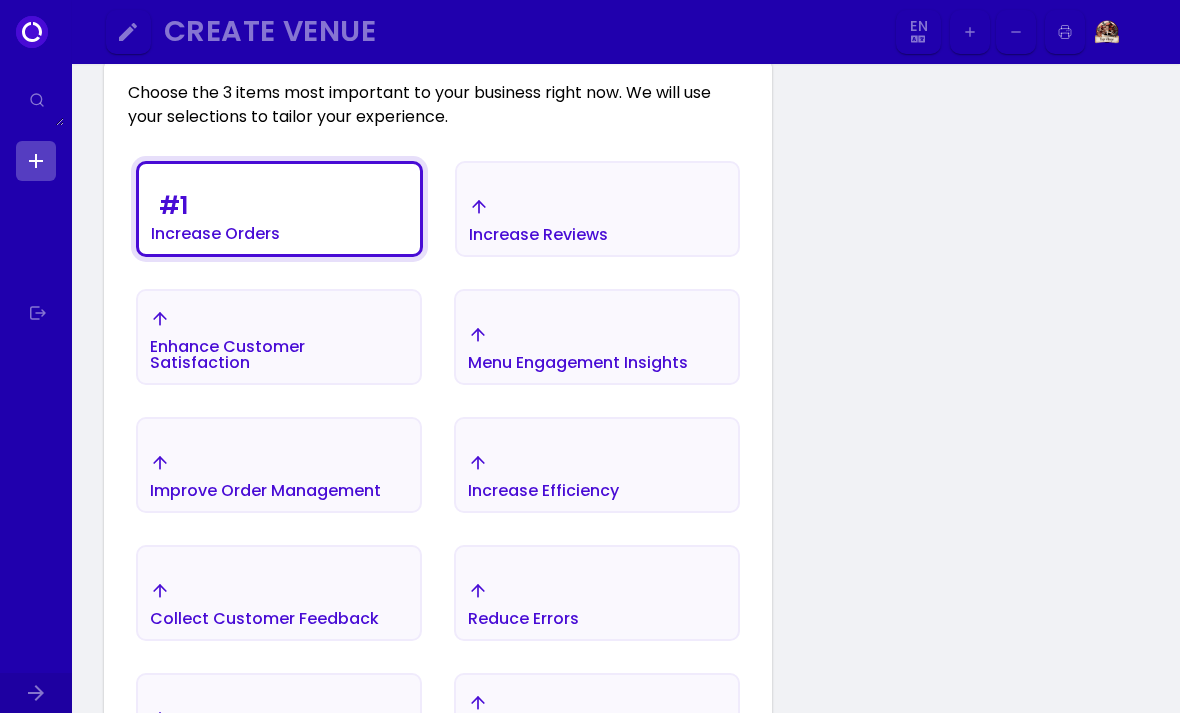 select on "en" 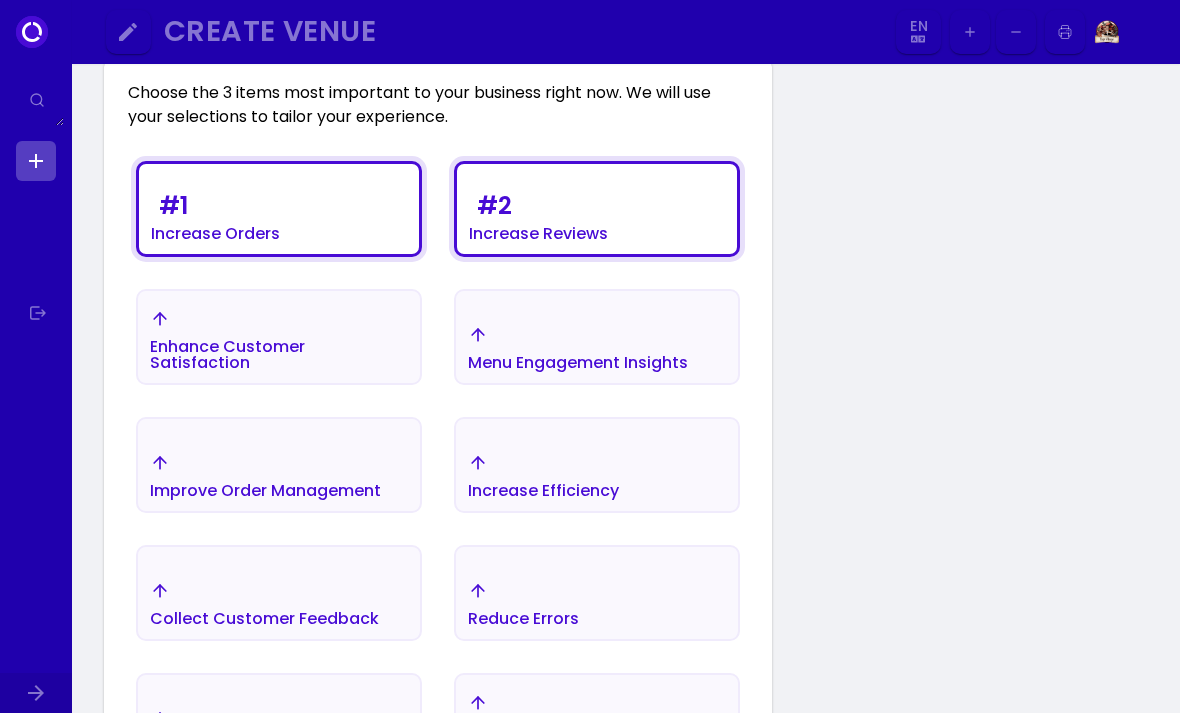 click on "Enhance Customer Satisfaction" at bounding box center (215, 234) 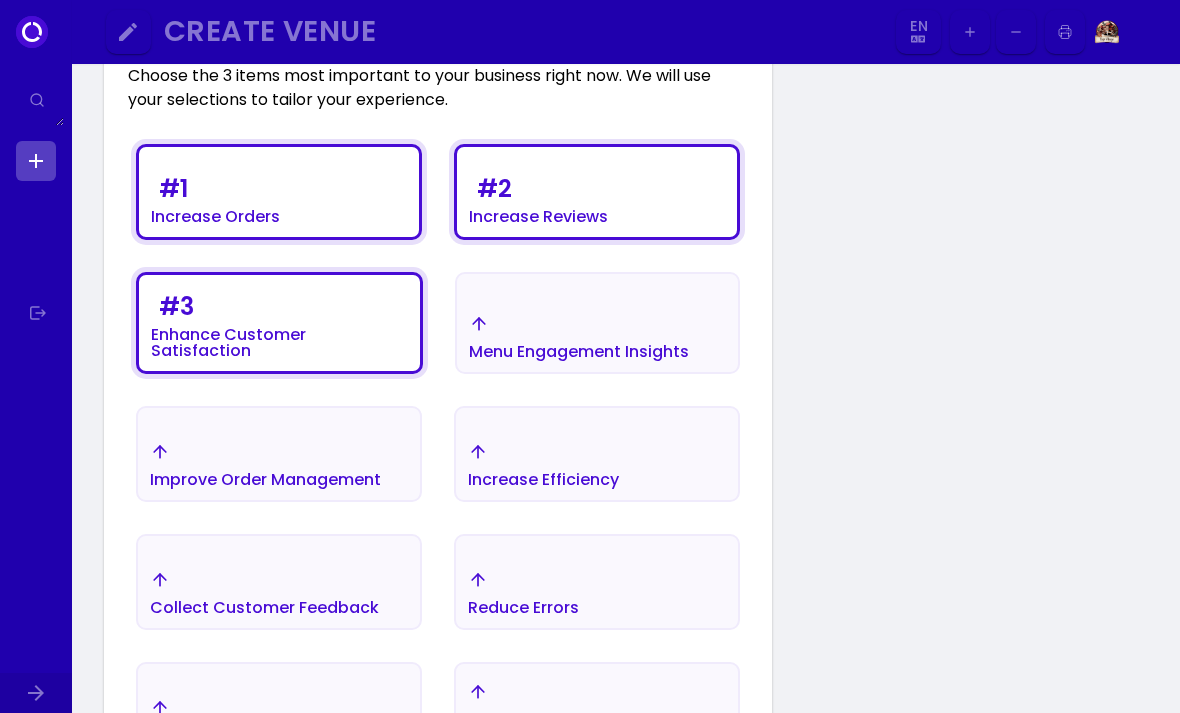scroll, scrollTop: 338, scrollLeft: 0, axis: vertical 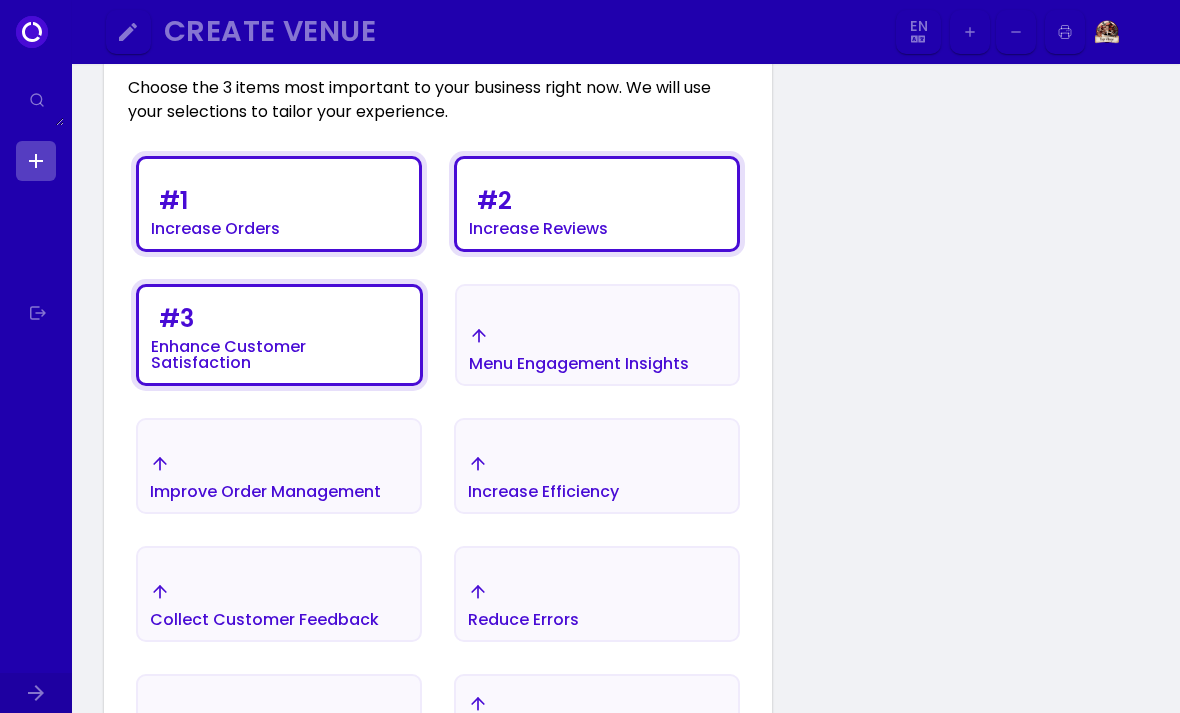 select on "en" 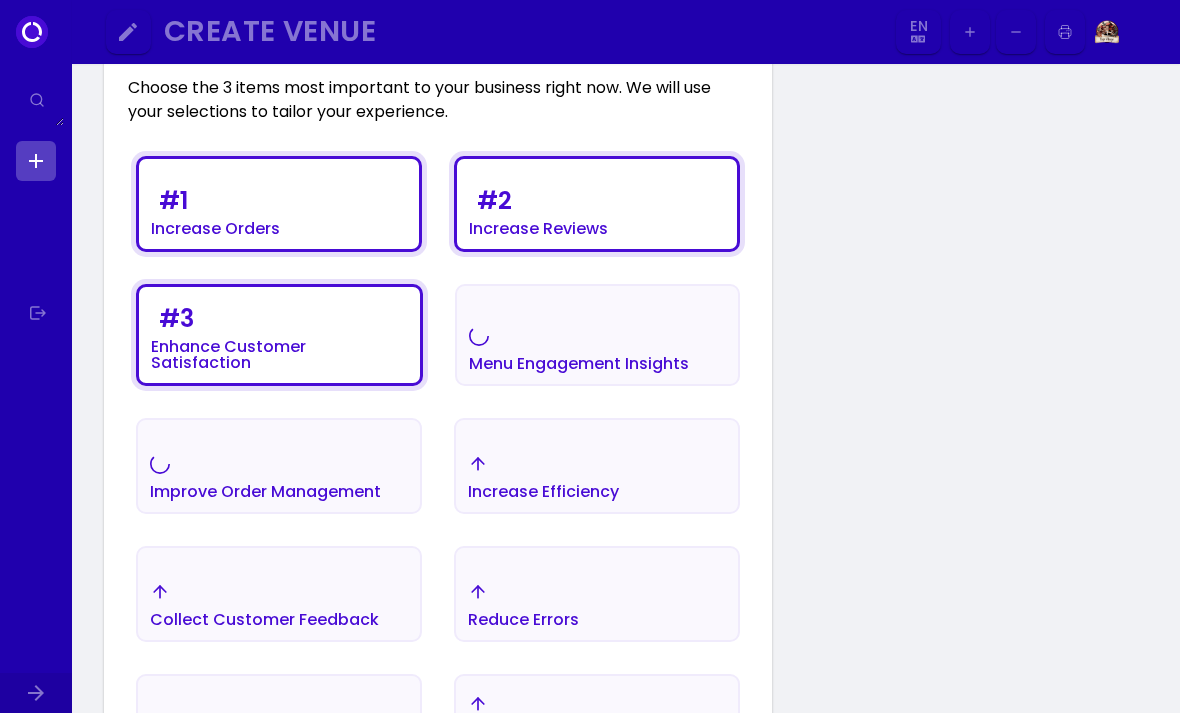 click on "Increase Efficiency" at bounding box center (215, 229) 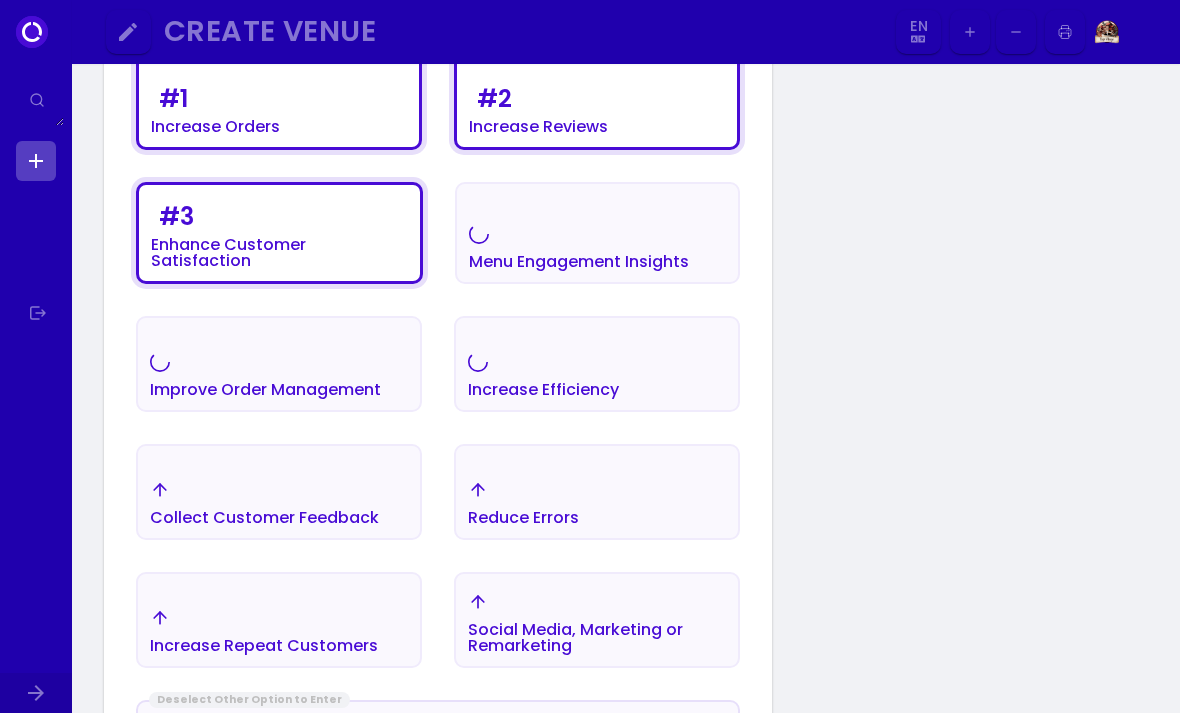 select on "en" 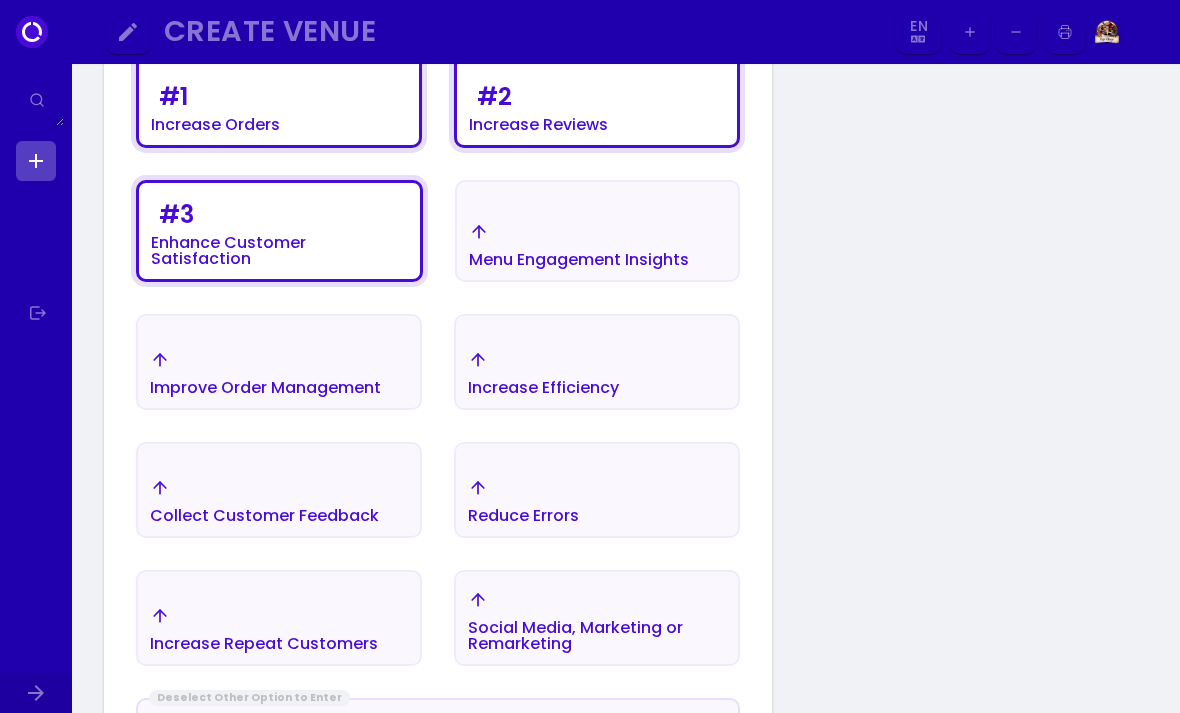 click on "Increase Repeat Customers" at bounding box center [279, 105] 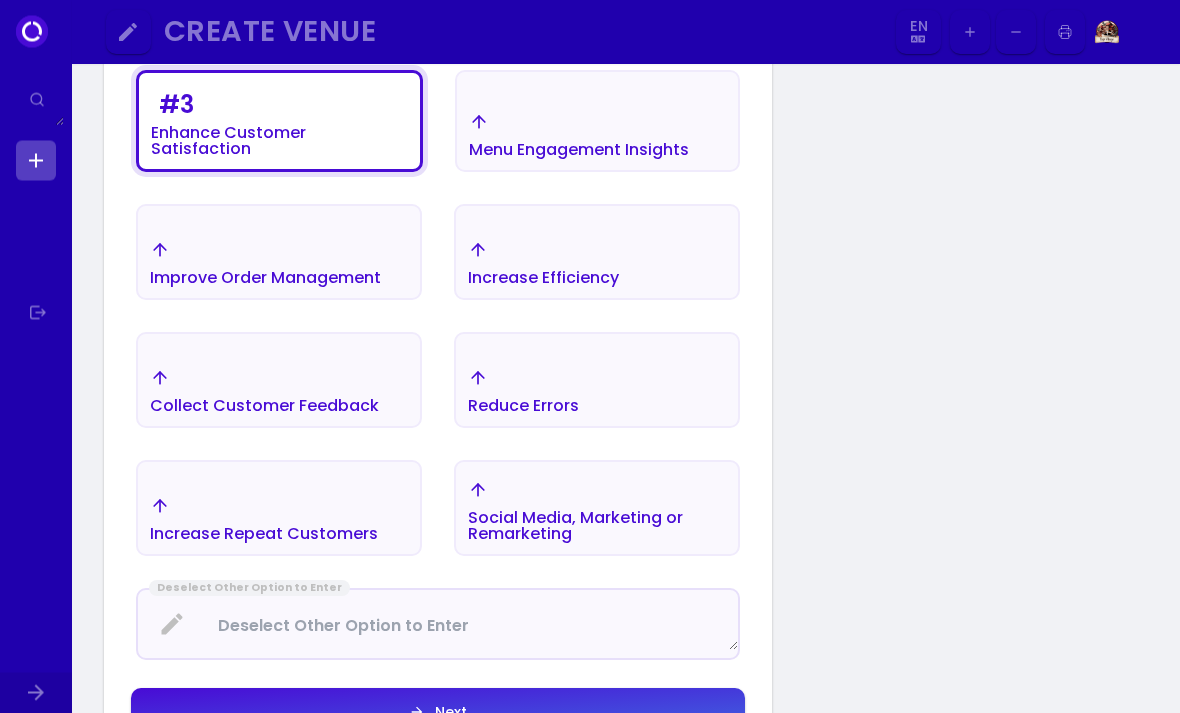 scroll, scrollTop: 553, scrollLeft: 0, axis: vertical 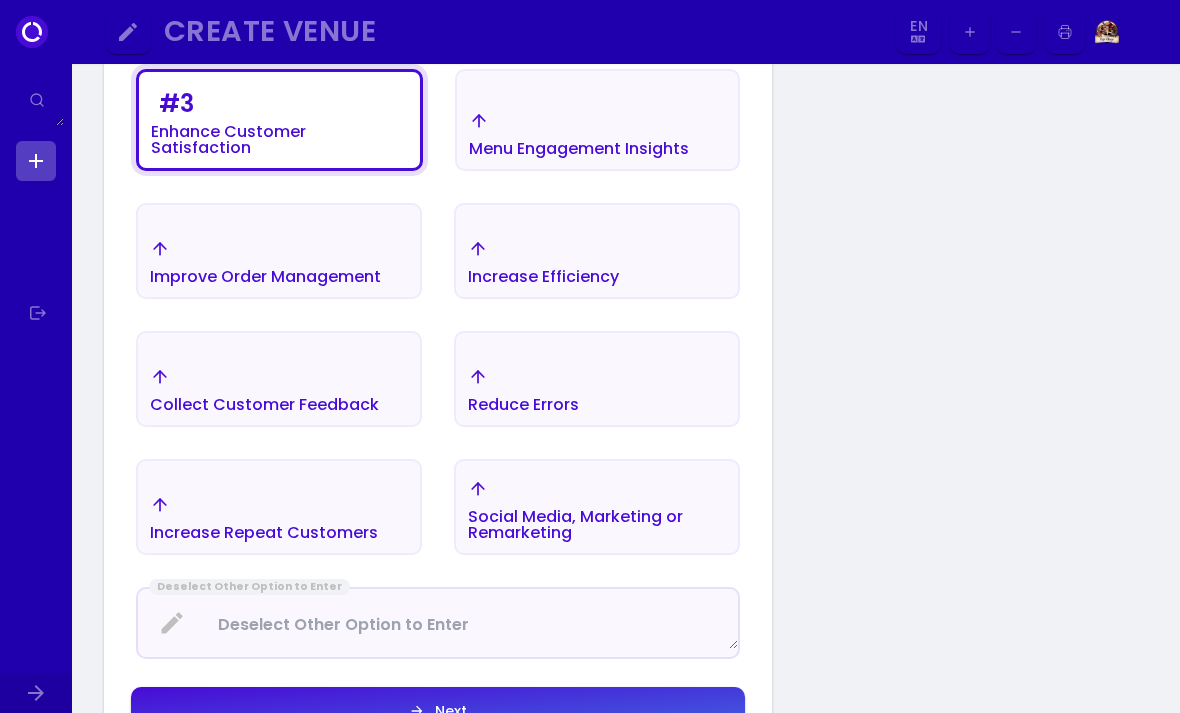 click on "Next" at bounding box center (597, -11) 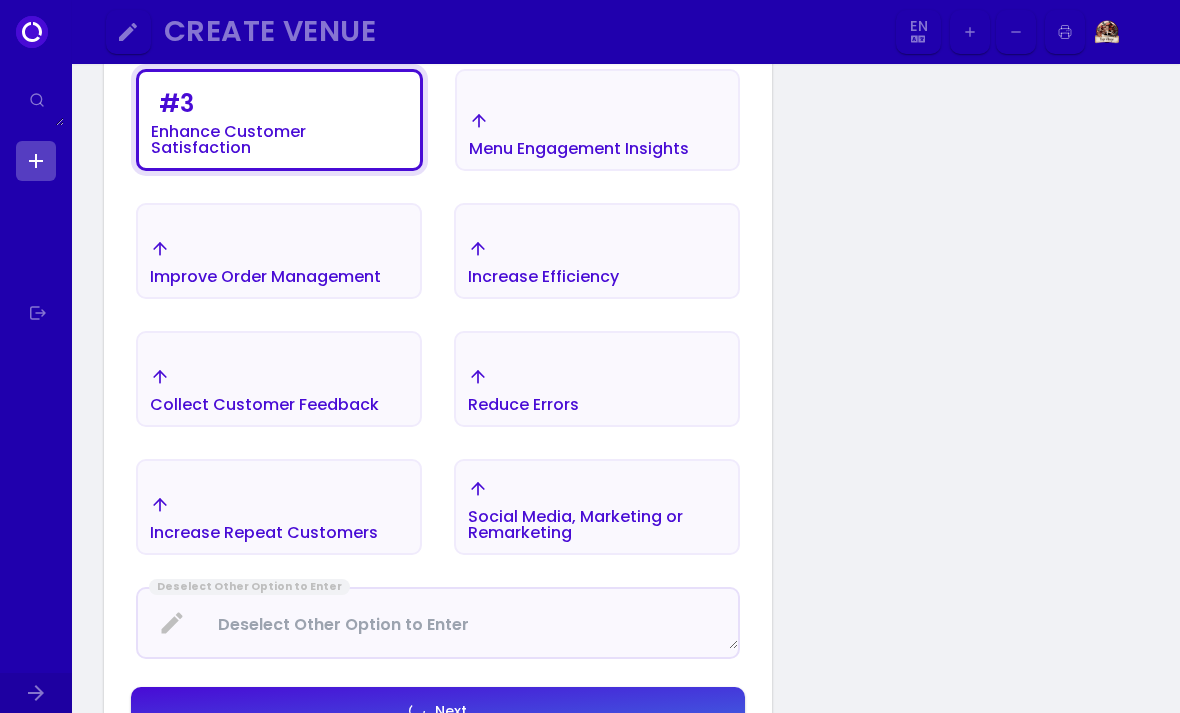 select on "en" 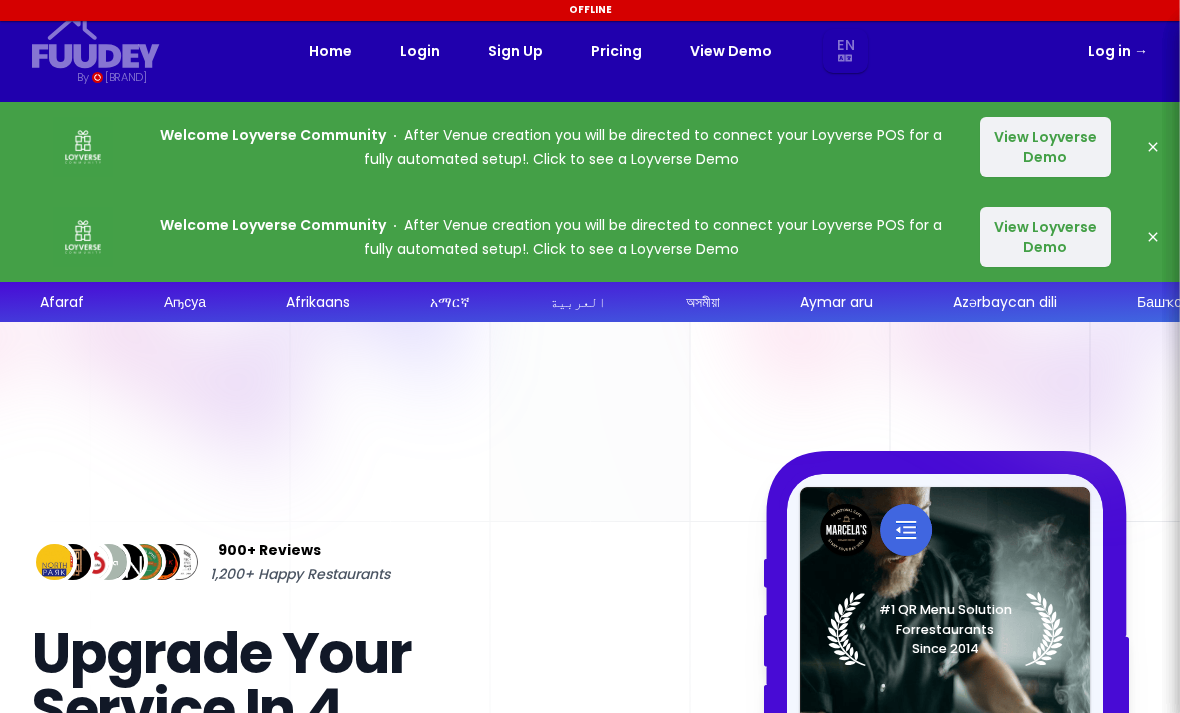 select on "en" 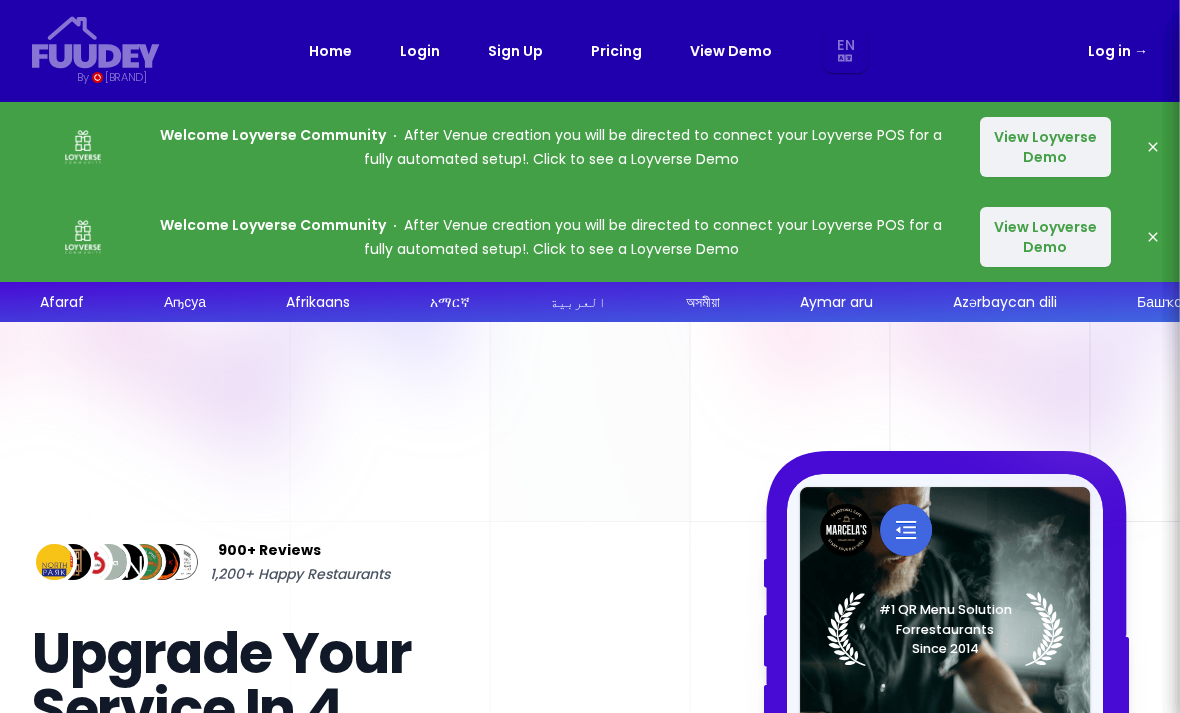 select on "en" 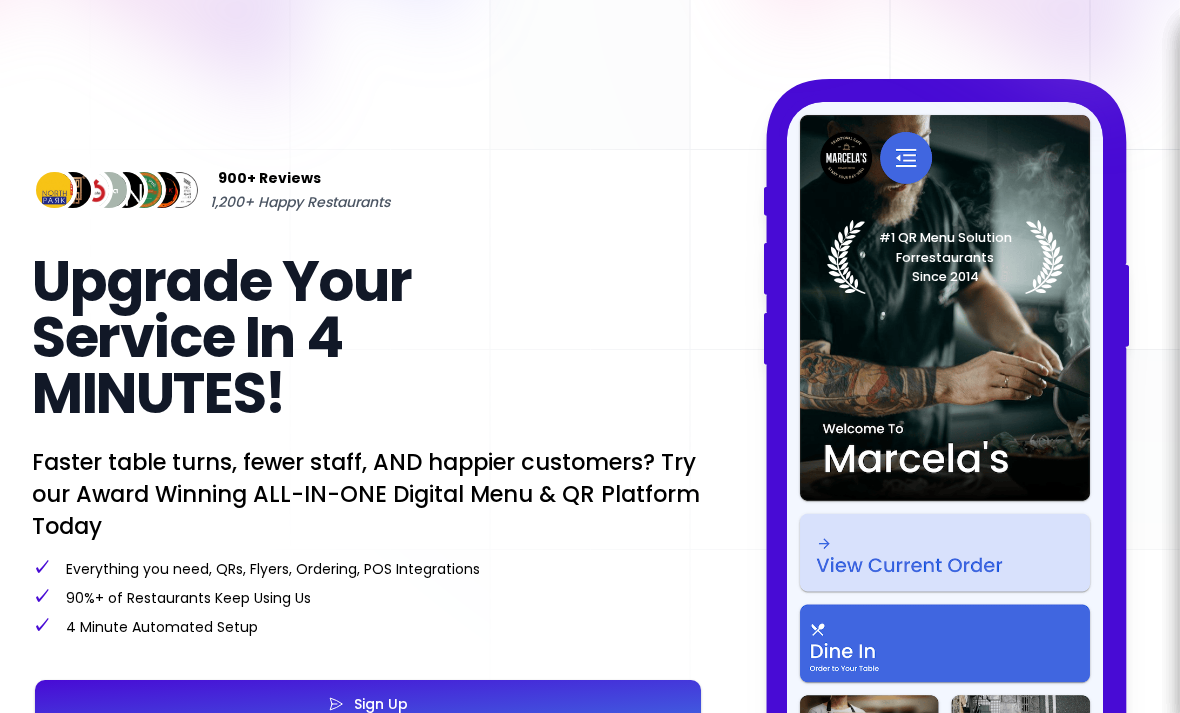 select on "en" 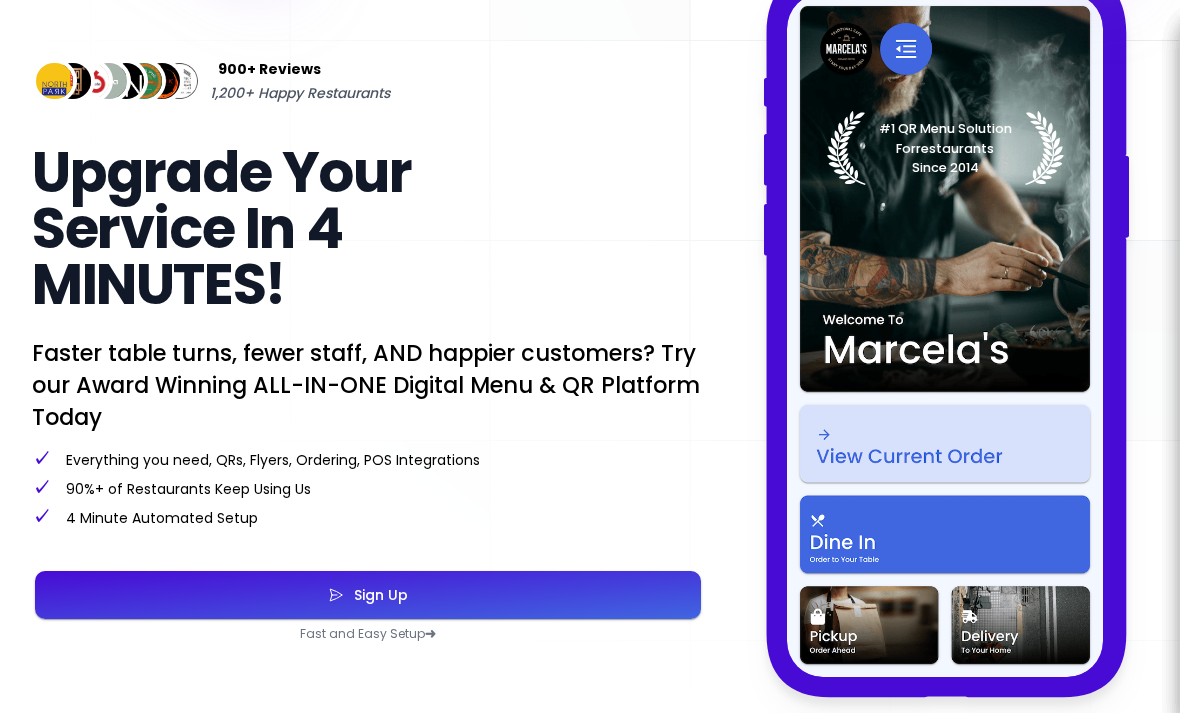select on "en" 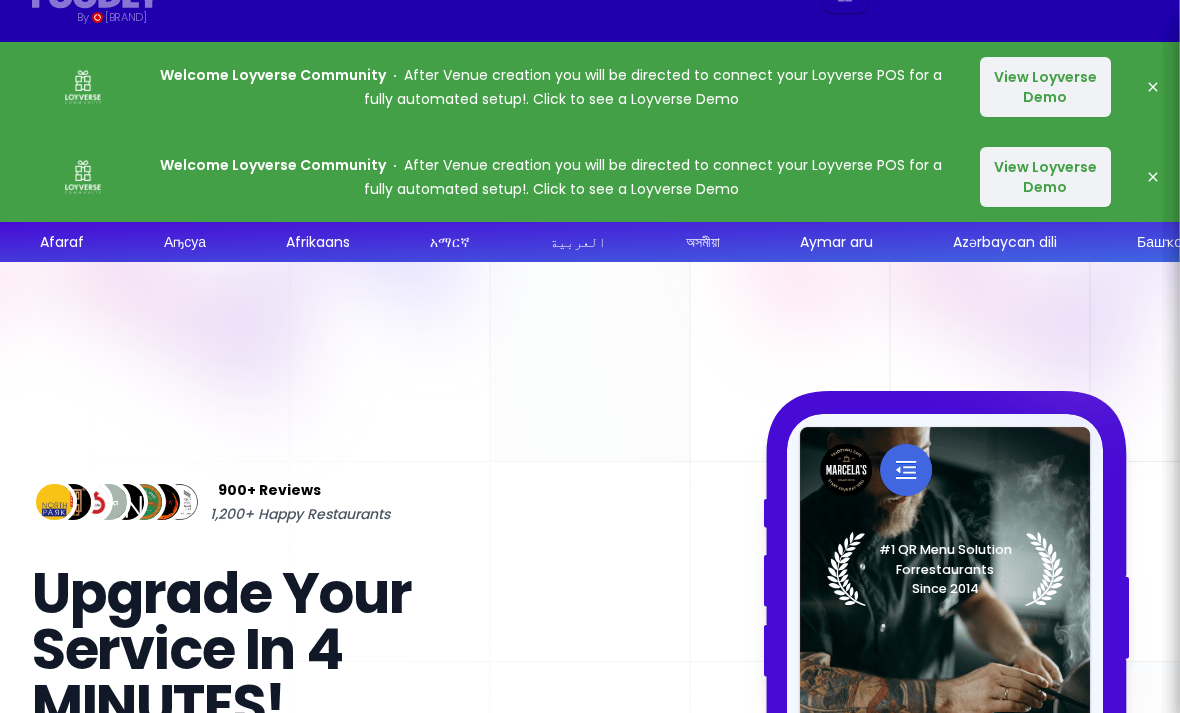 scroll, scrollTop: 0, scrollLeft: 0, axis: both 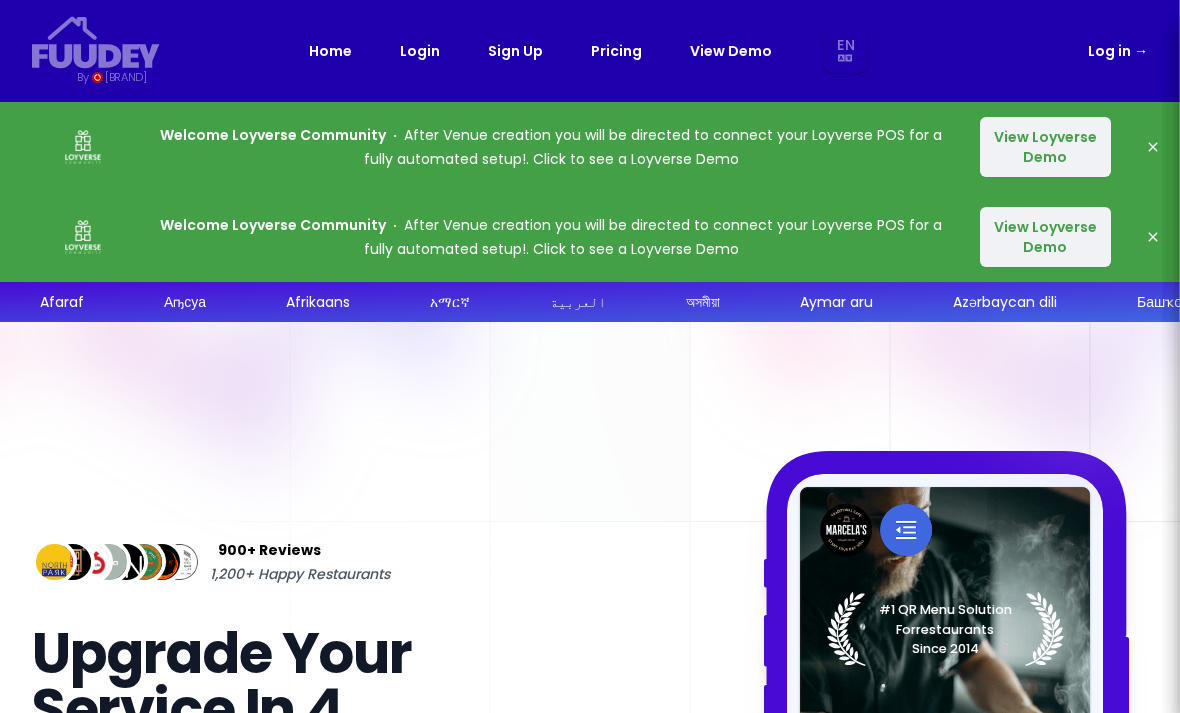 select on "en" 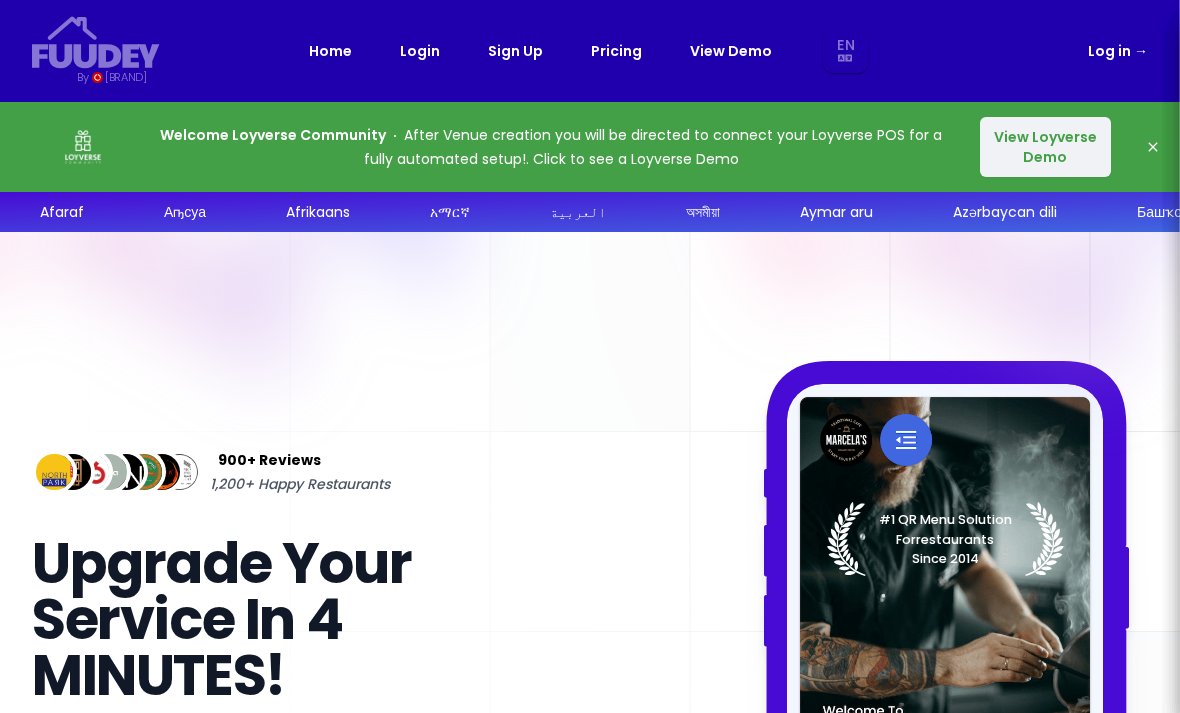 select on "en" 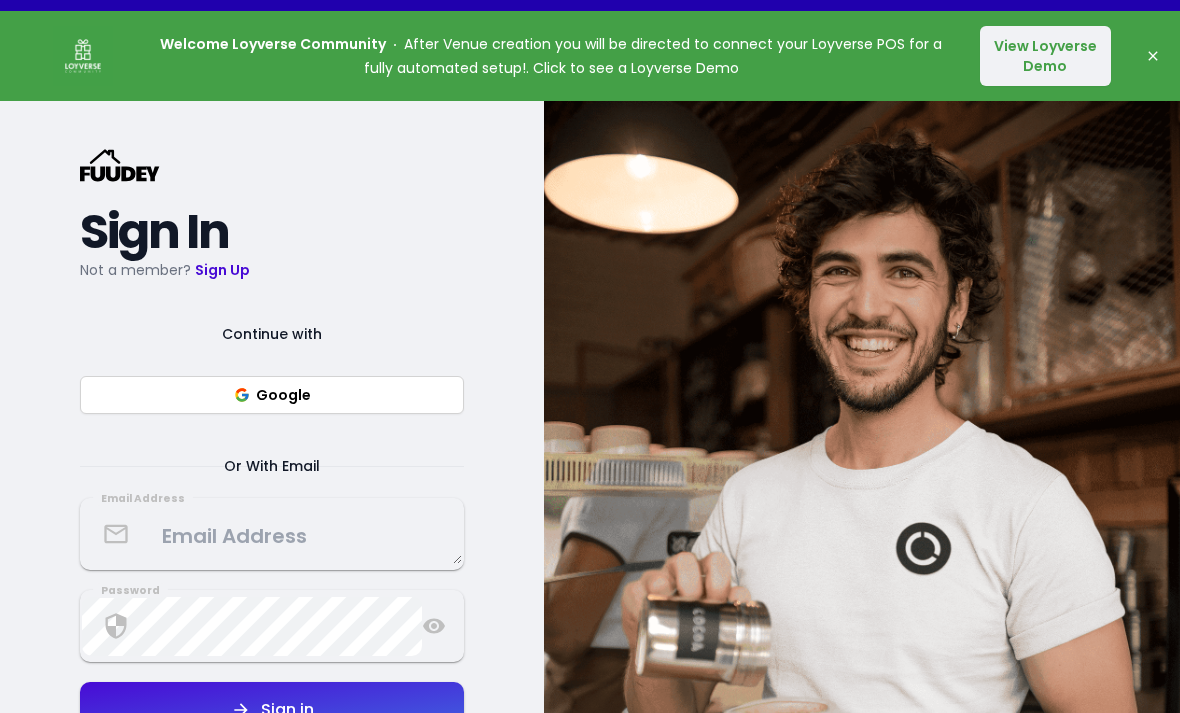 select on "en" 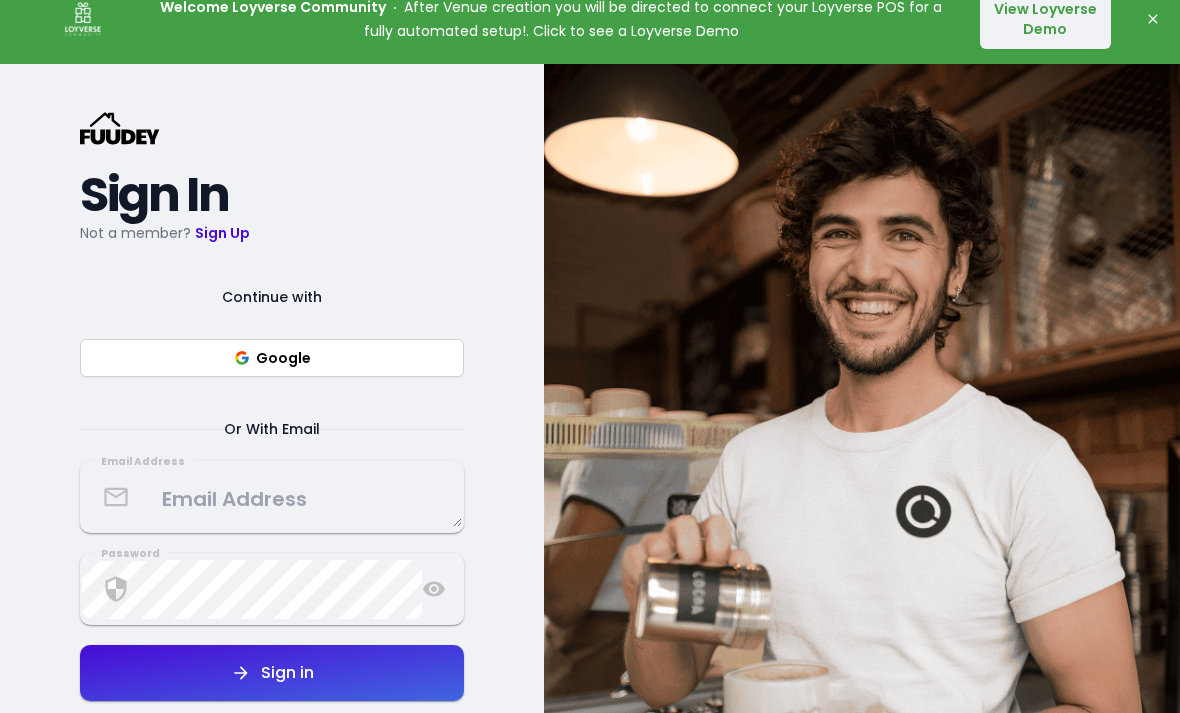scroll, scrollTop: 128, scrollLeft: 0, axis: vertical 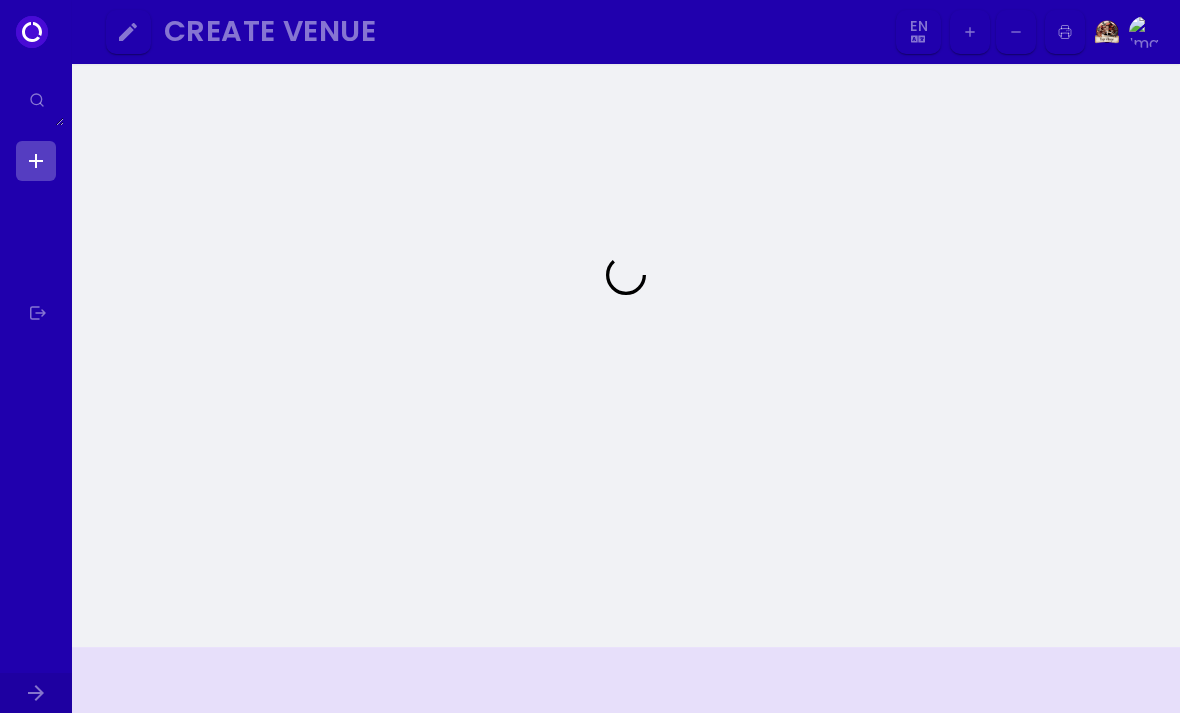 select on "en" 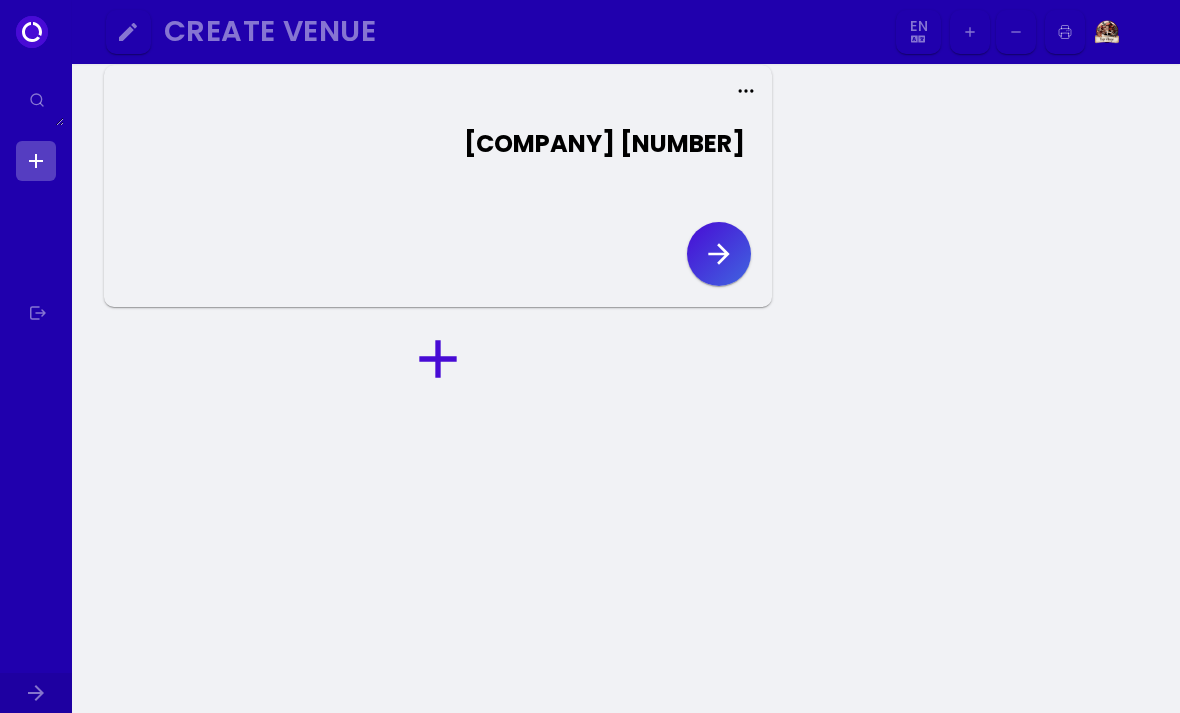 scroll, scrollTop: 0, scrollLeft: 0, axis: both 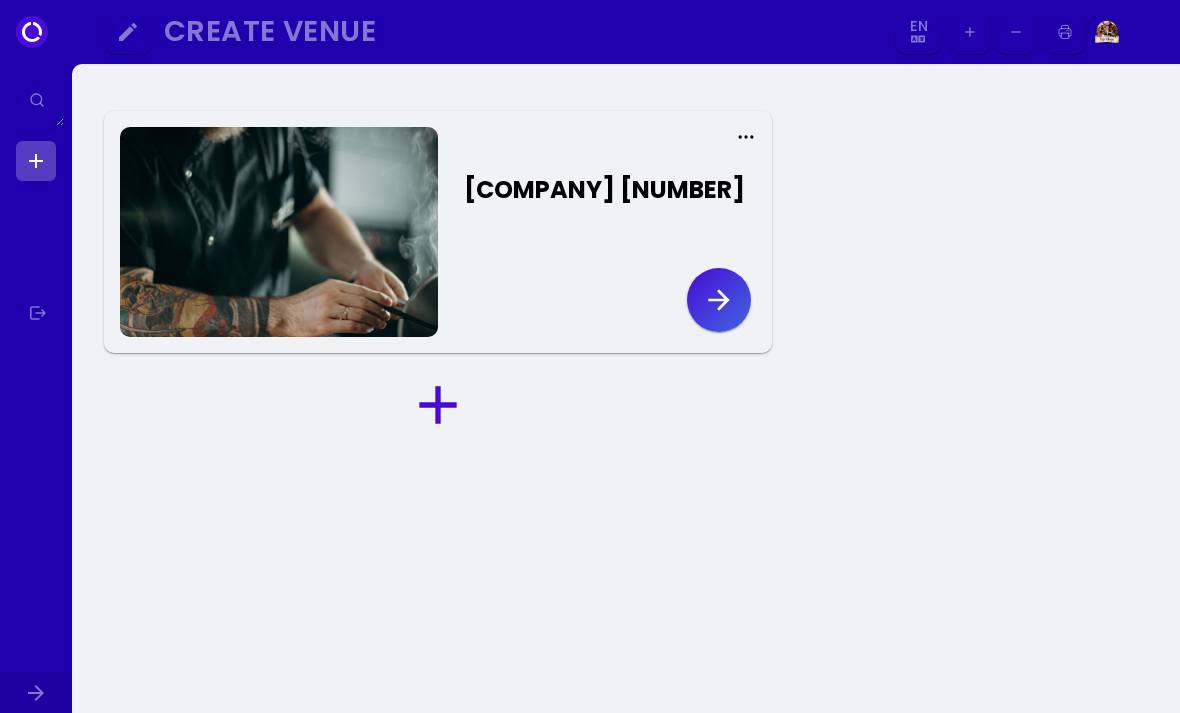 select on "en" 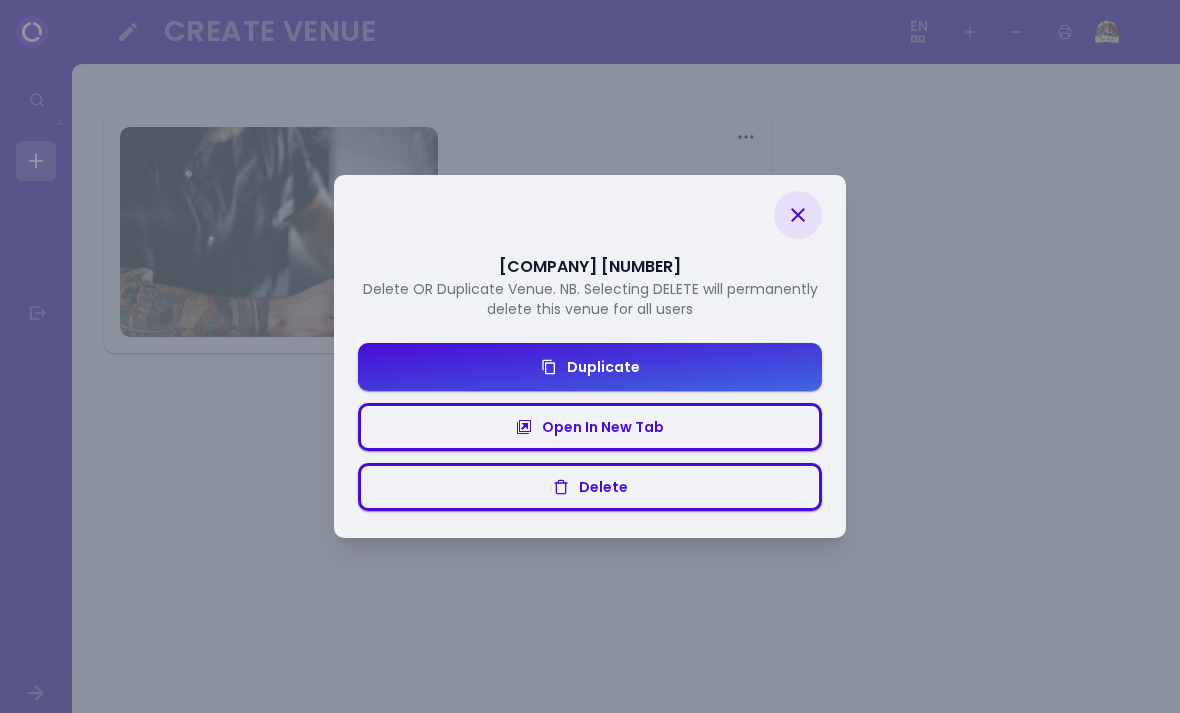 click on "KOPI VILLAGE 24 Delete OR Duplicate Venue. NB. Selecting DELETE will permanently delete this venue for all users Duplicate Open In New Tab Delete" at bounding box center (590, 356) 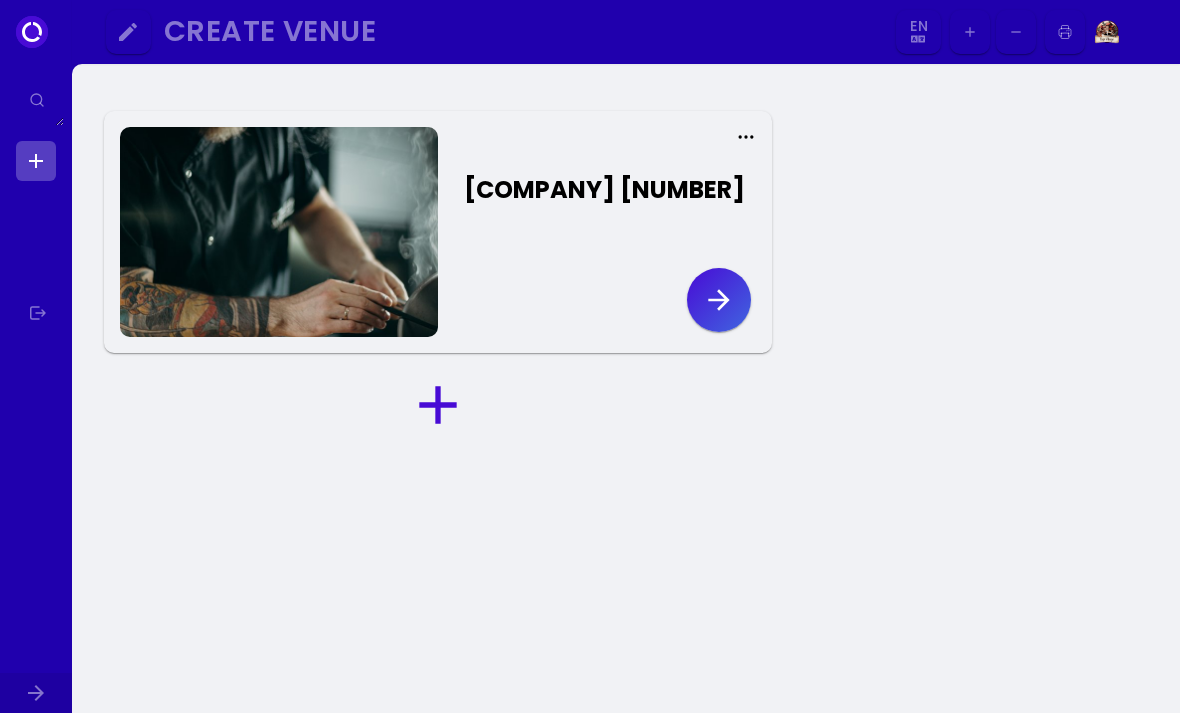 click at bounding box center (279, 232) 